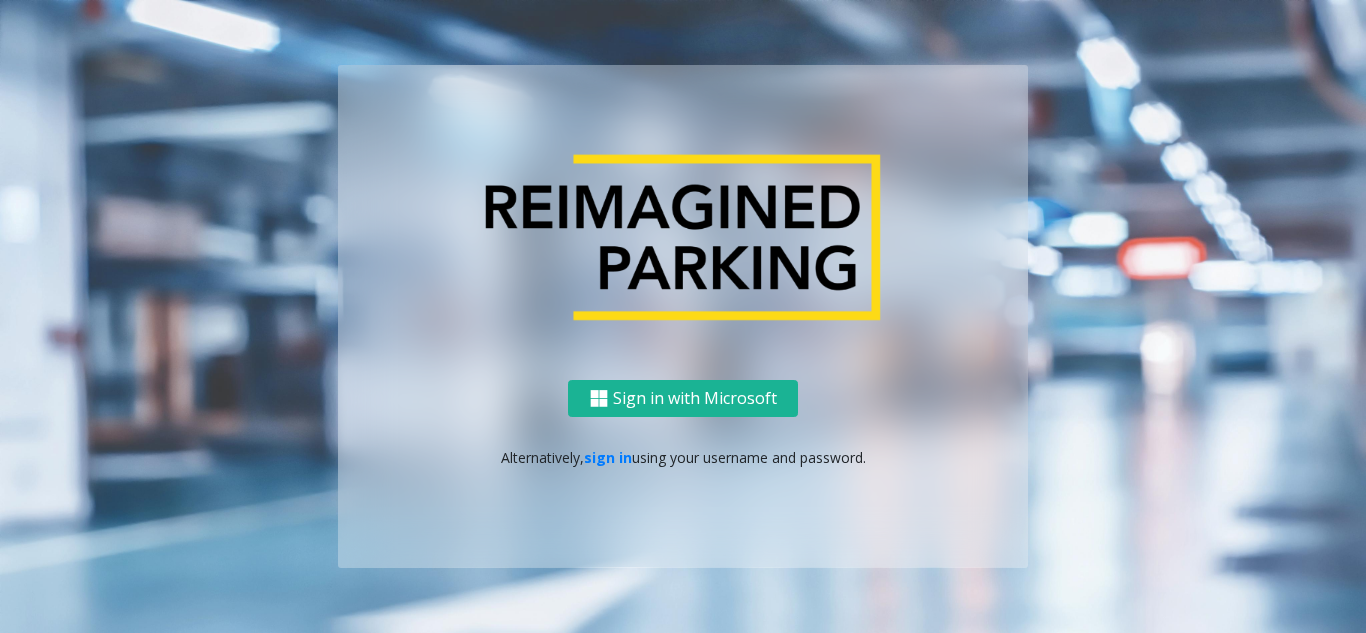scroll, scrollTop: 0, scrollLeft: 0, axis: both 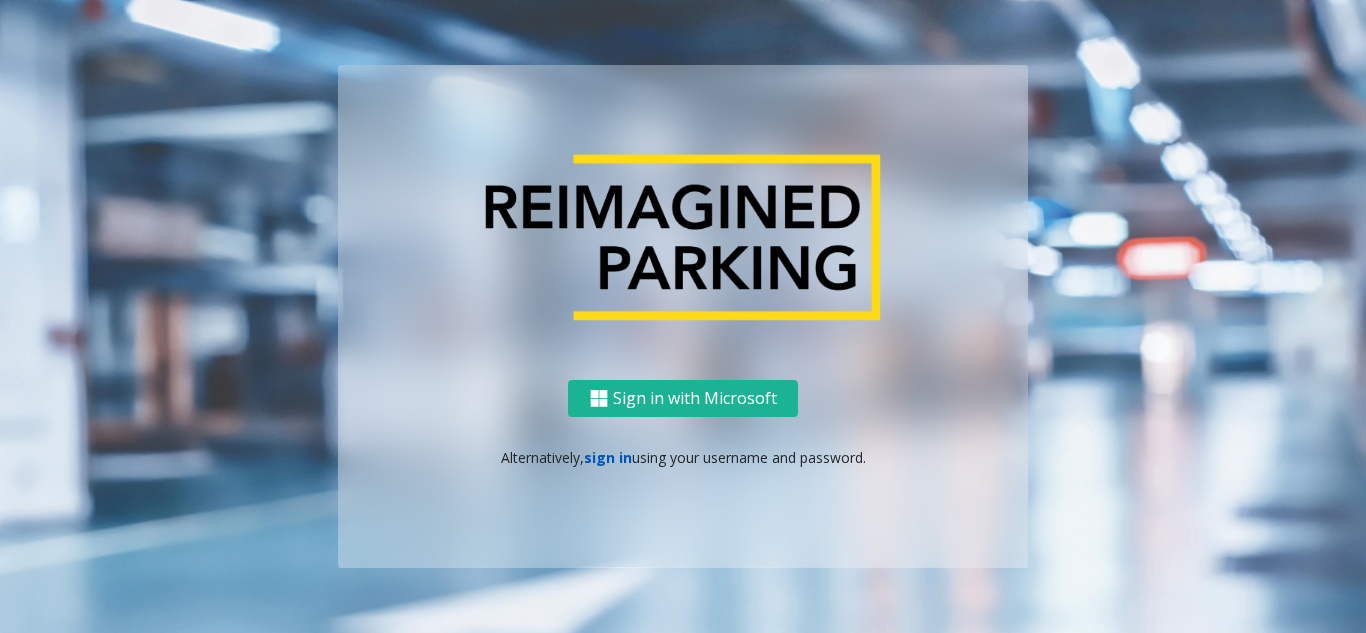 click on "sign in" 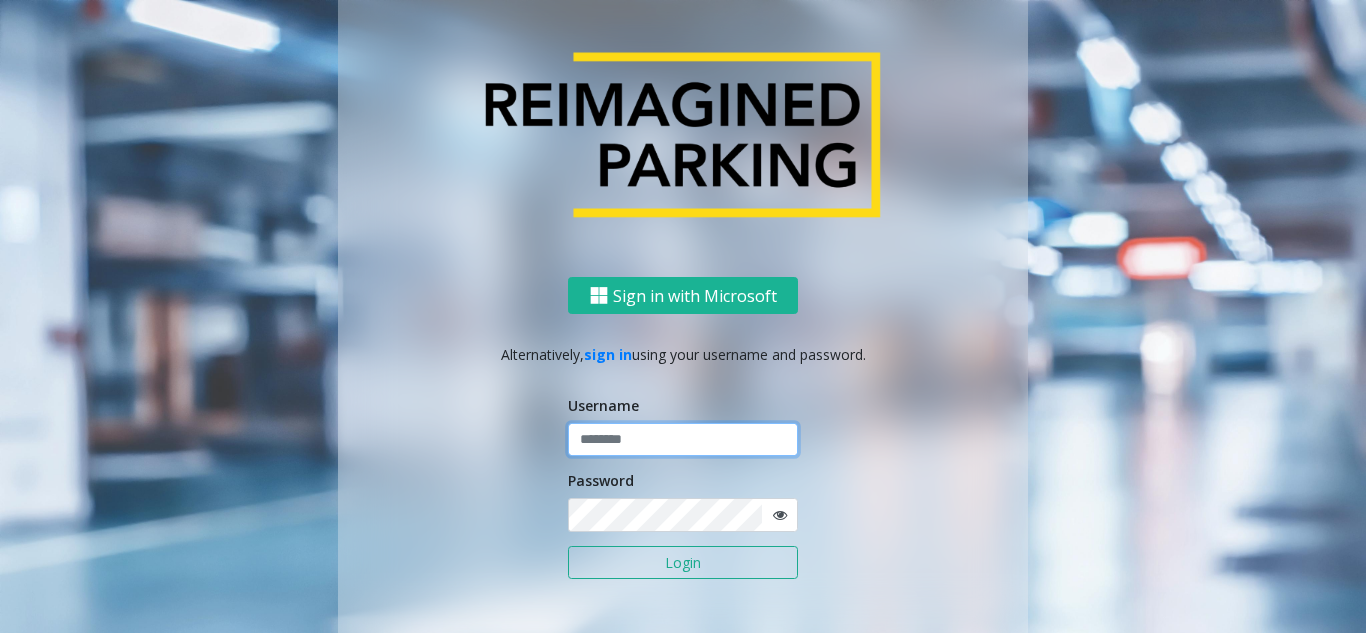 click 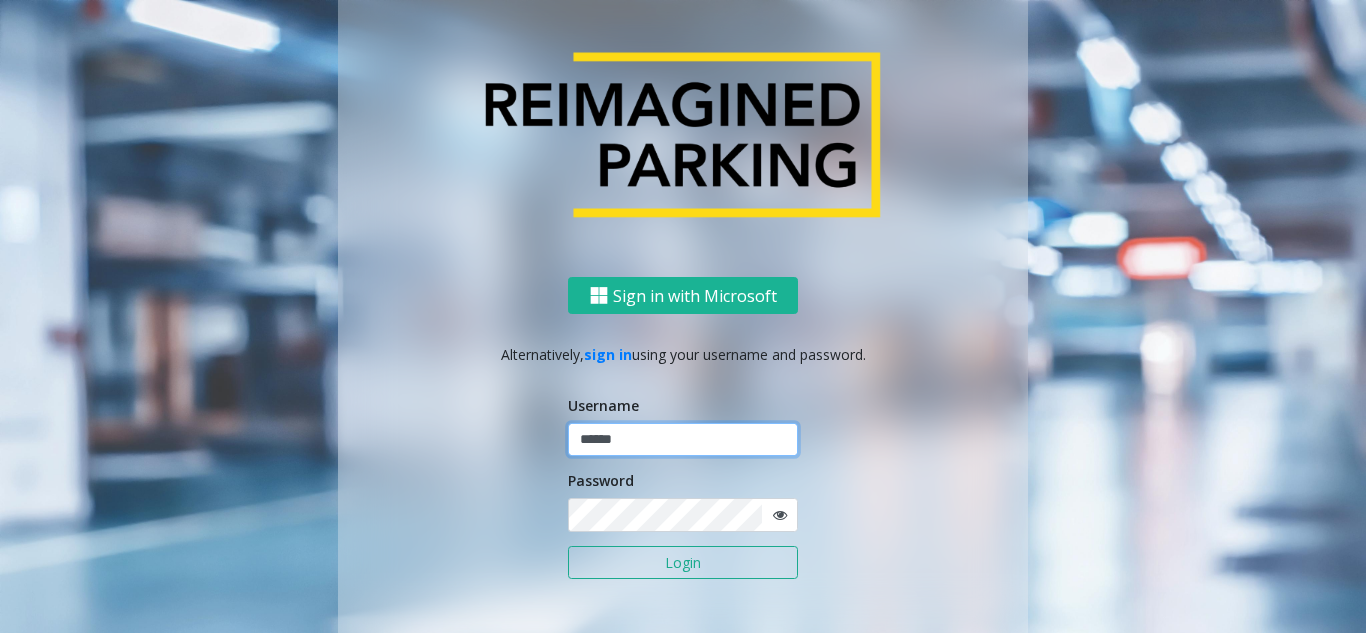 type on "******" 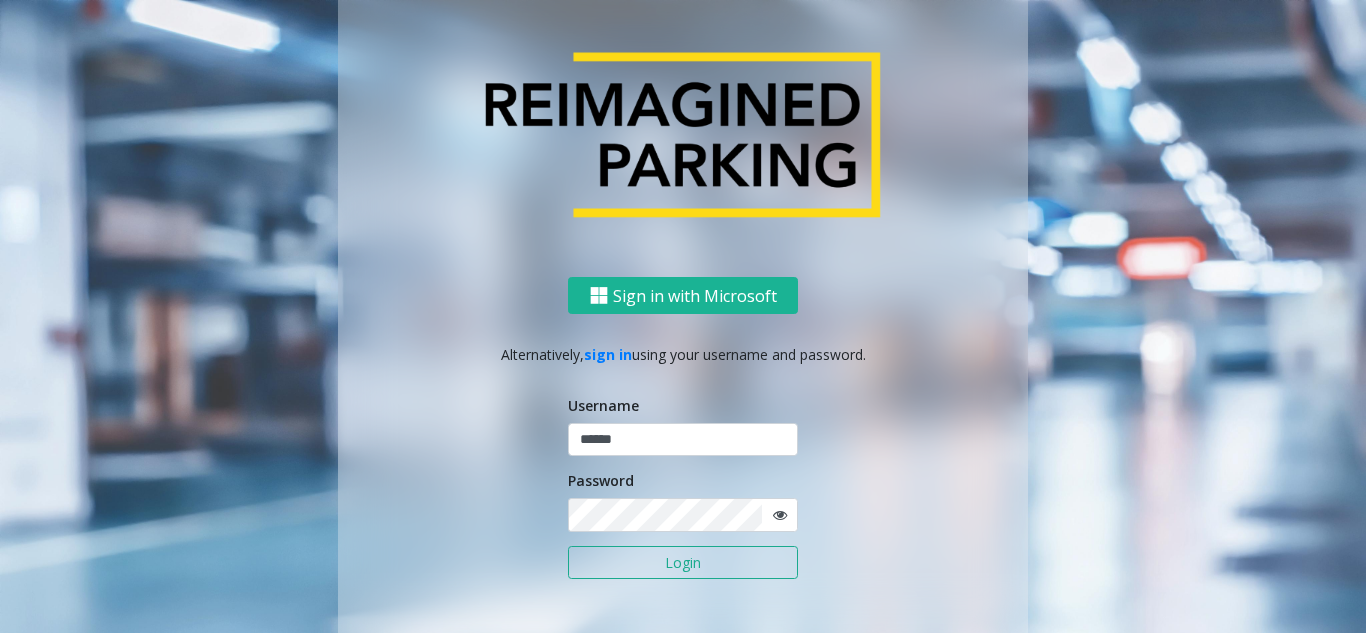 click on "Login" 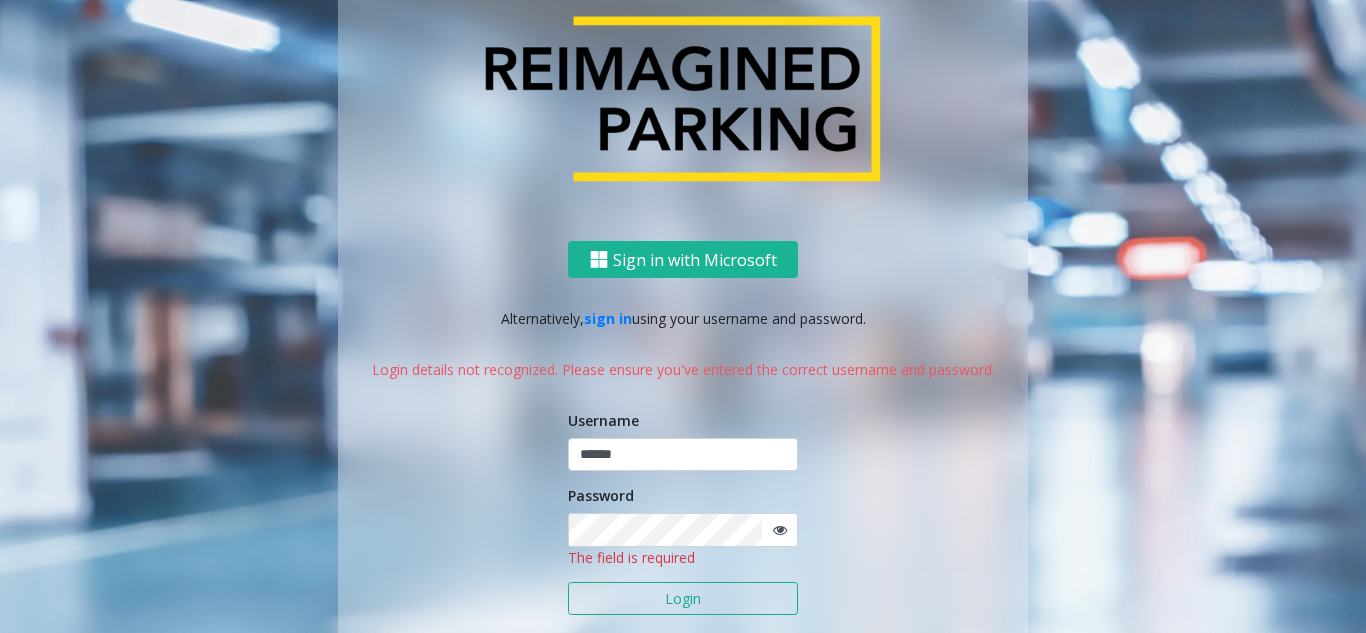 click on "Sign in with Microsoft   Alternatively,   sign in  using your username and password.  Login details not recognized. Please ensure you've entered the correct username and password. Username ****** Password The field is required Login" 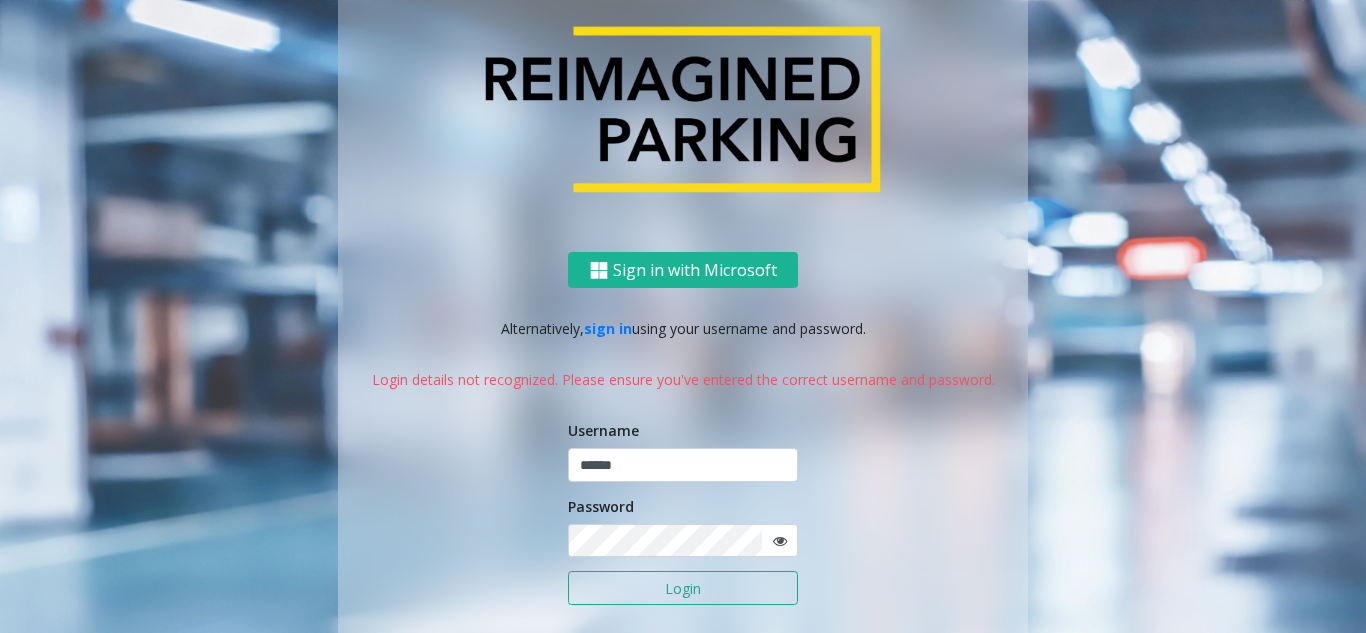 click on "Login" 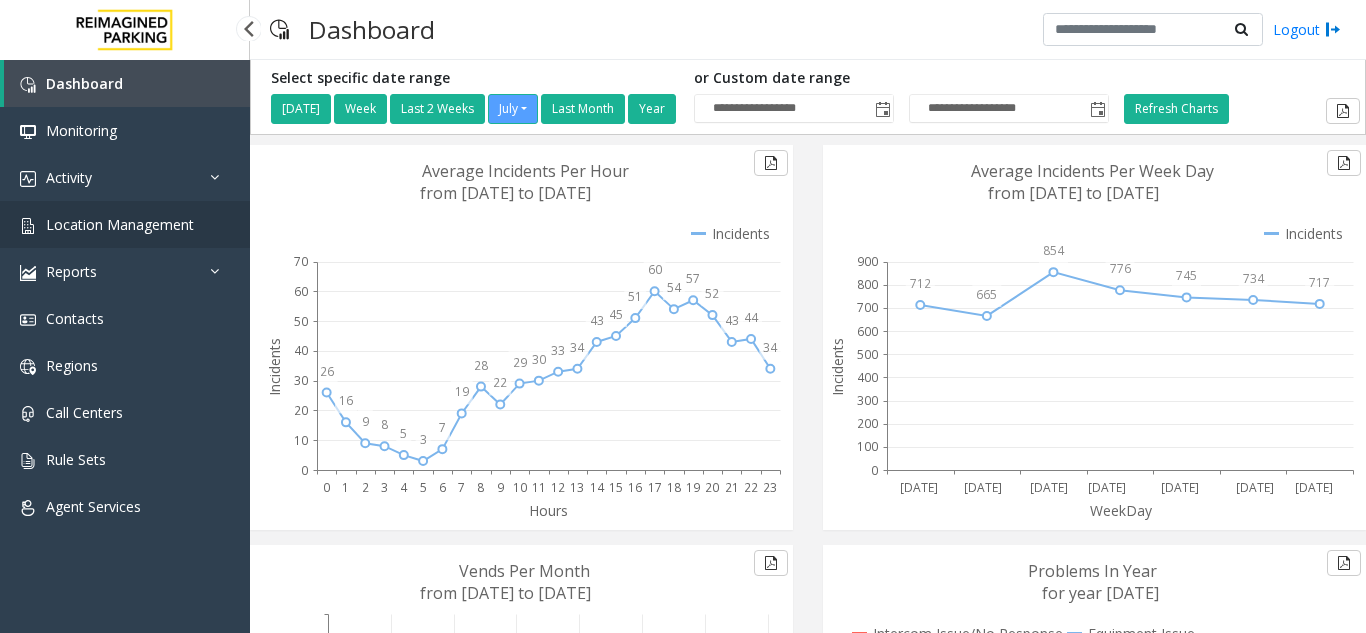 click on "Location Management" at bounding box center [120, 224] 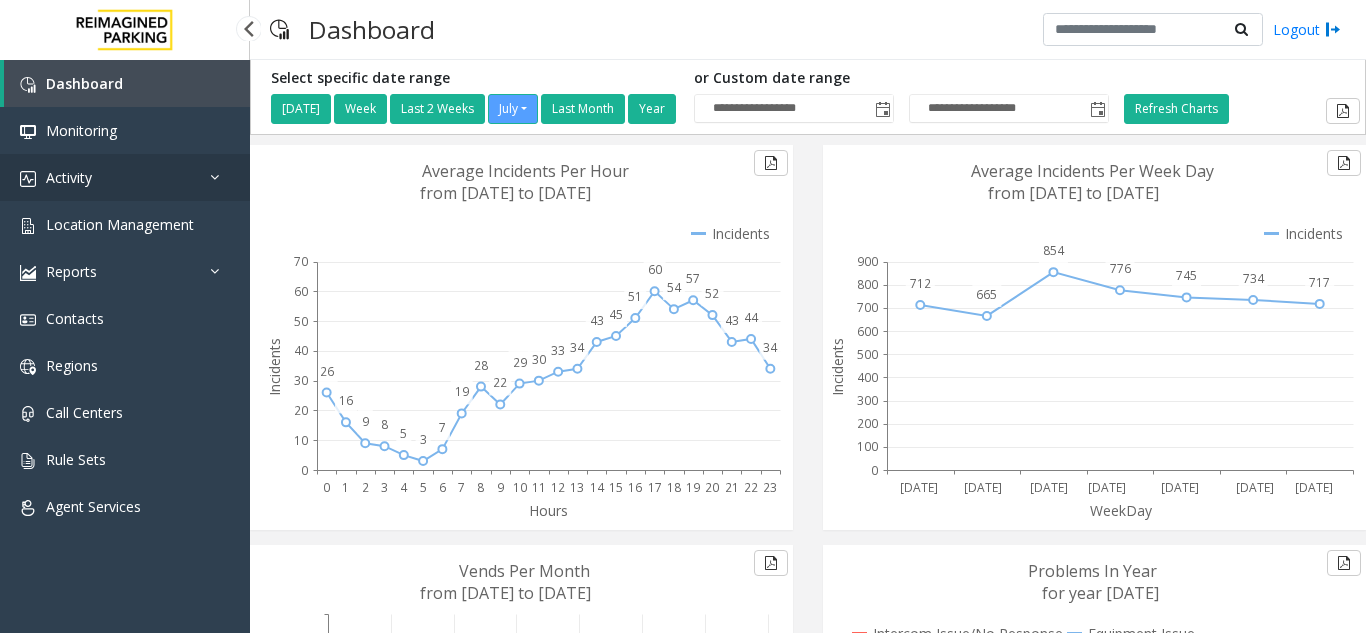 click on "Activity" at bounding box center [125, 177] 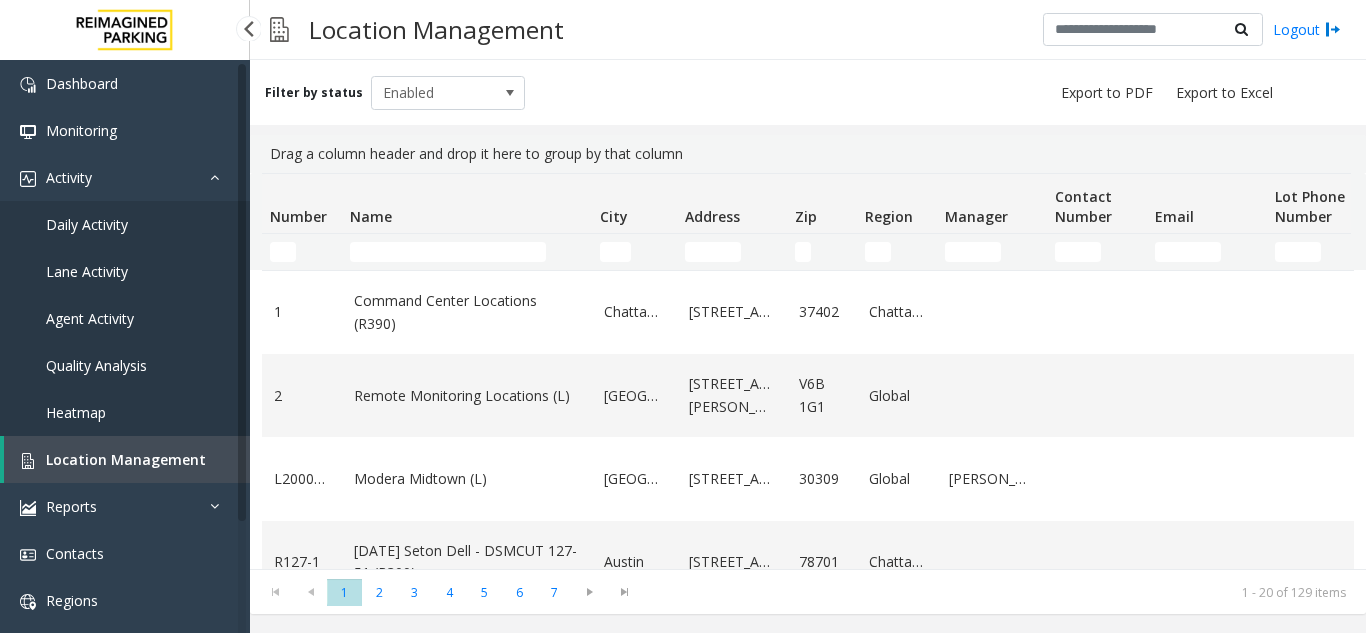 click on "Daily Activity" at bounding box center (125, 224) 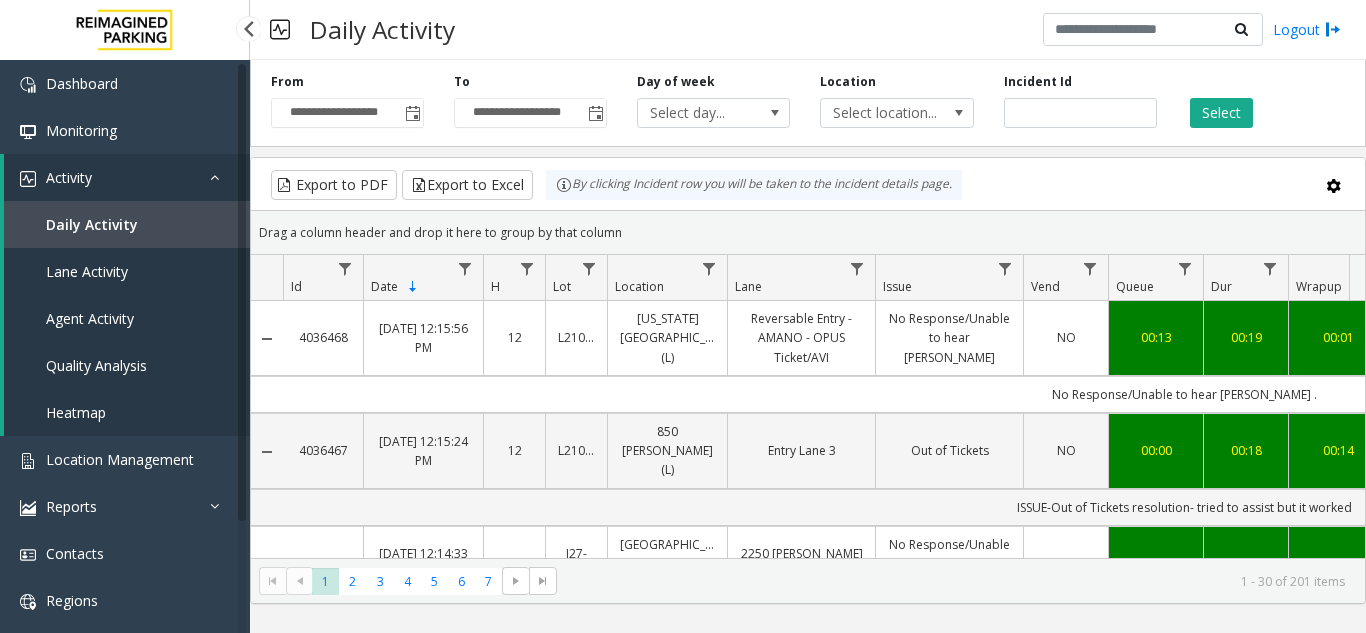 click on "Lane Activity" at bounding box center [127, 271] 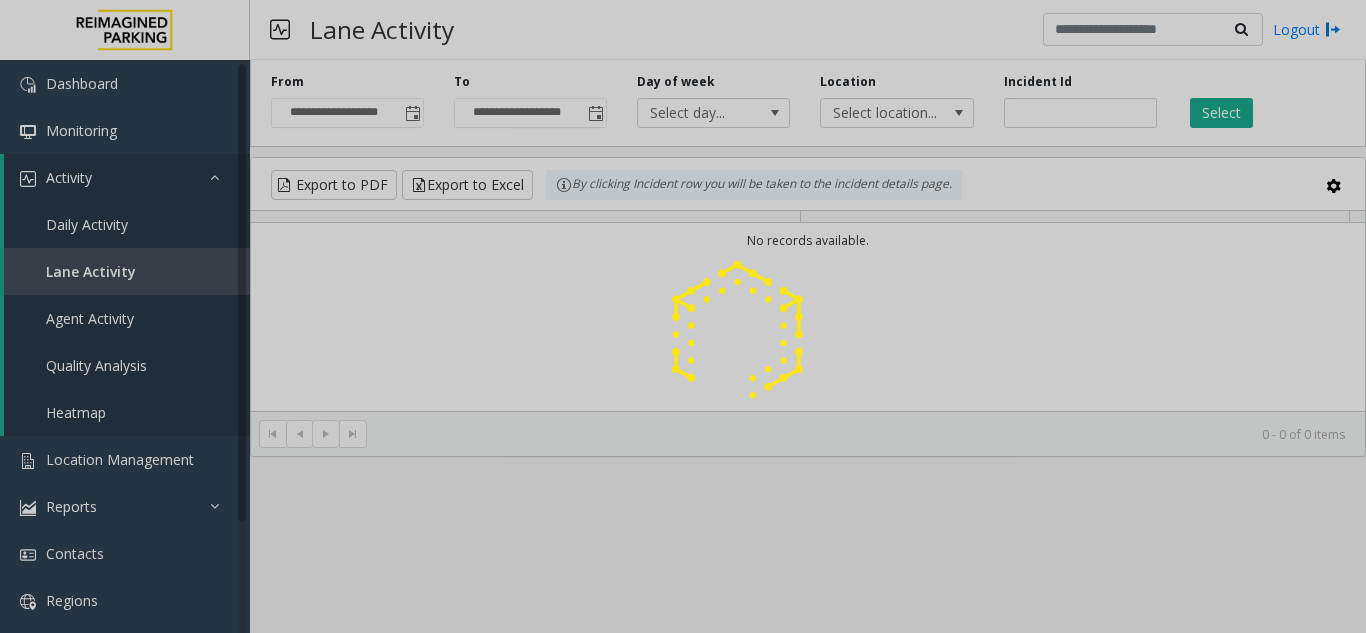 click 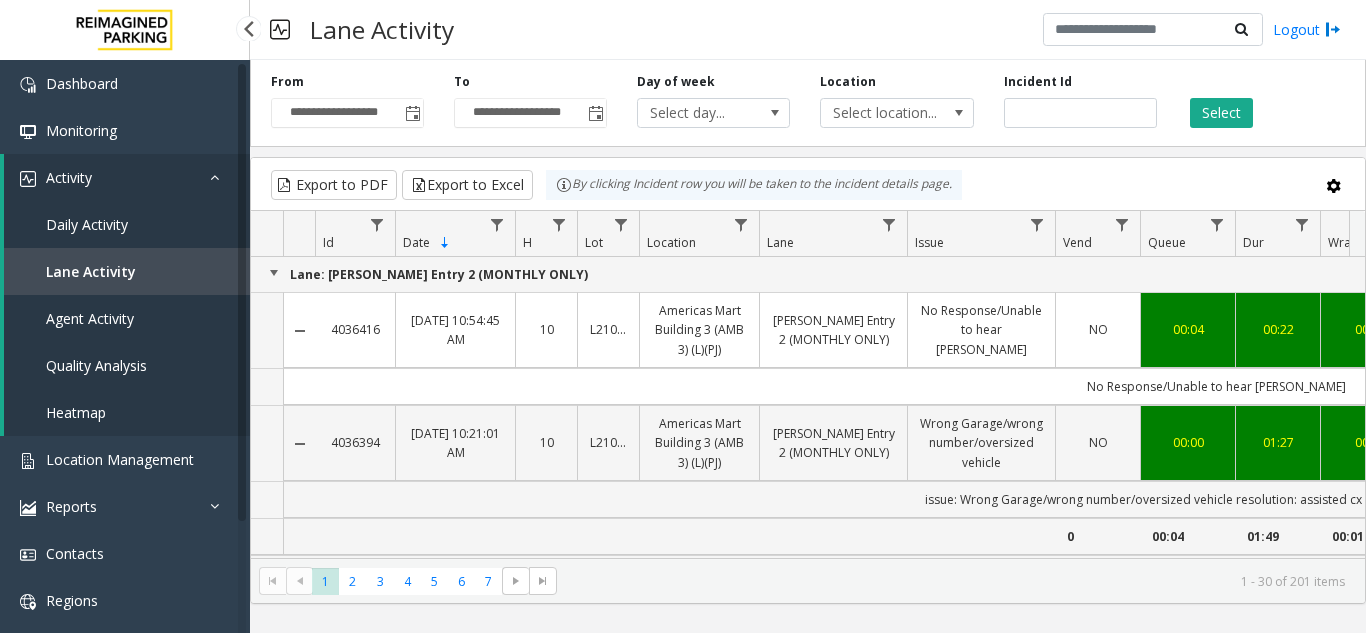 click on "Agent Activity" at bounding box center [90, 318] 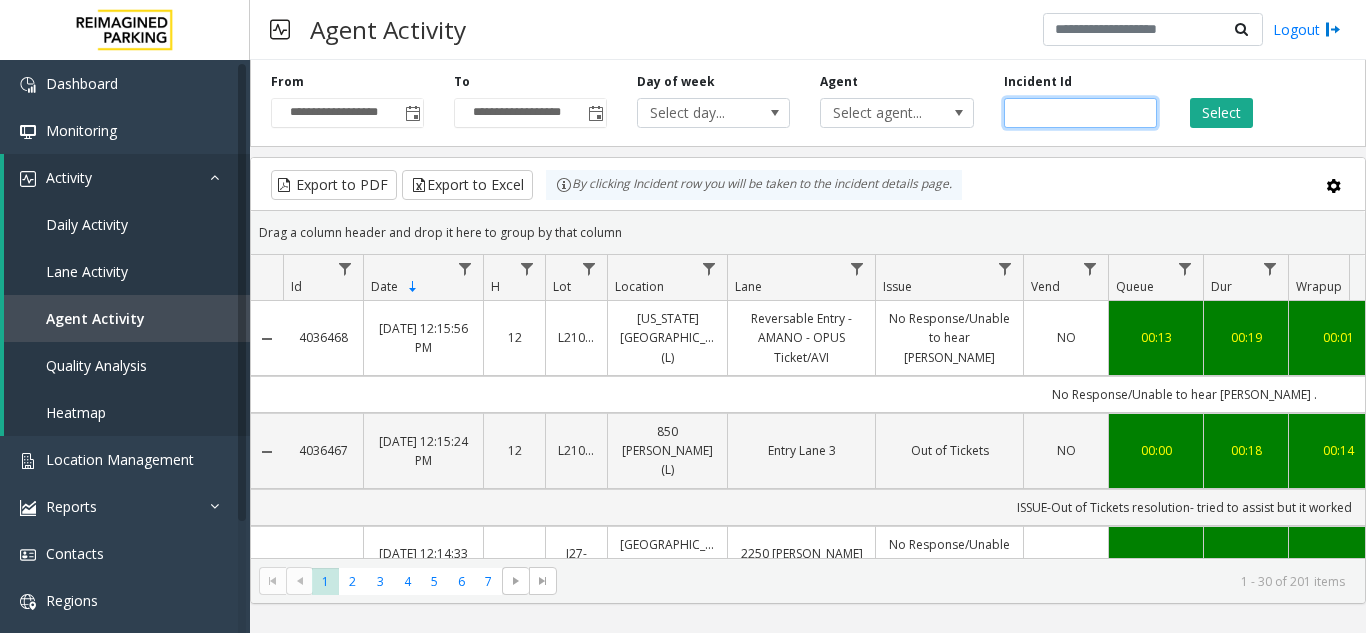 click 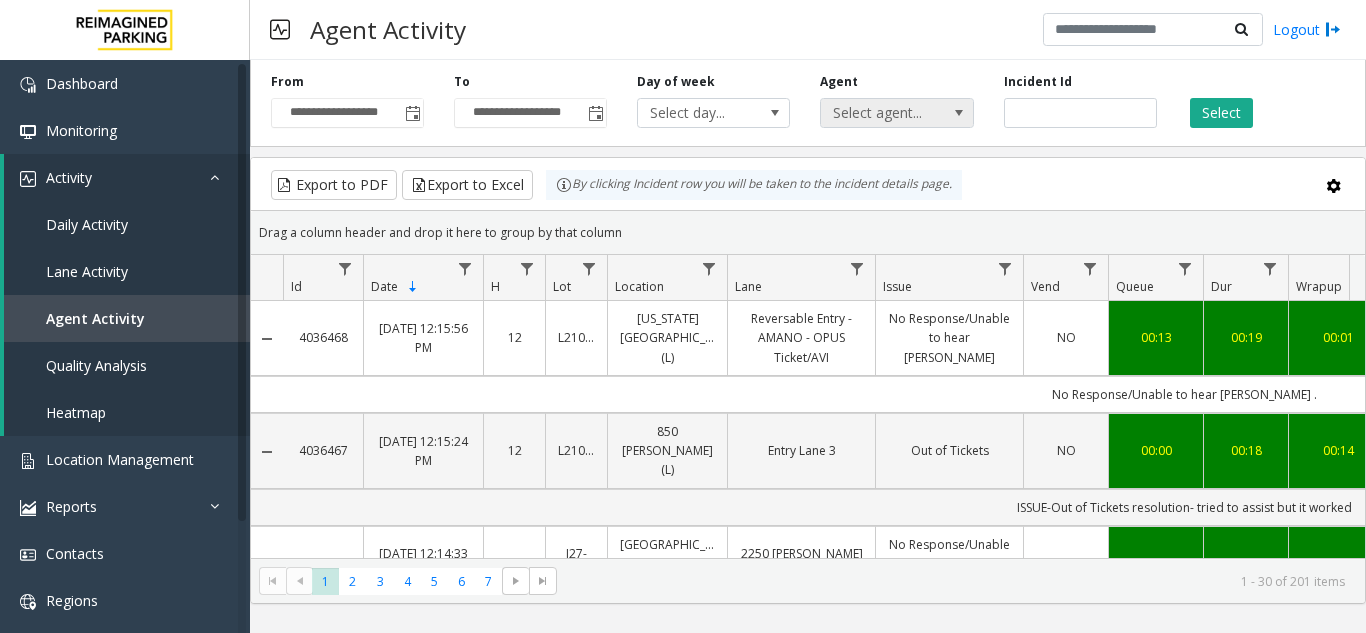 click at bounding box center (959, 113) 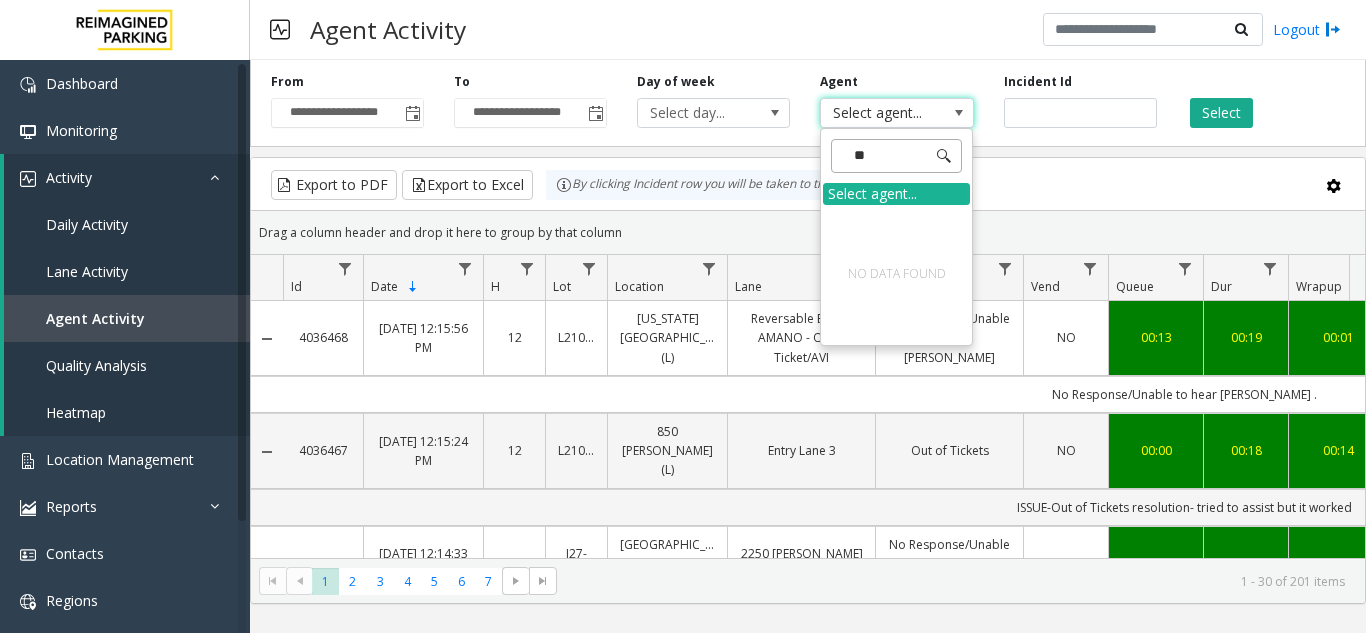 type on "*" 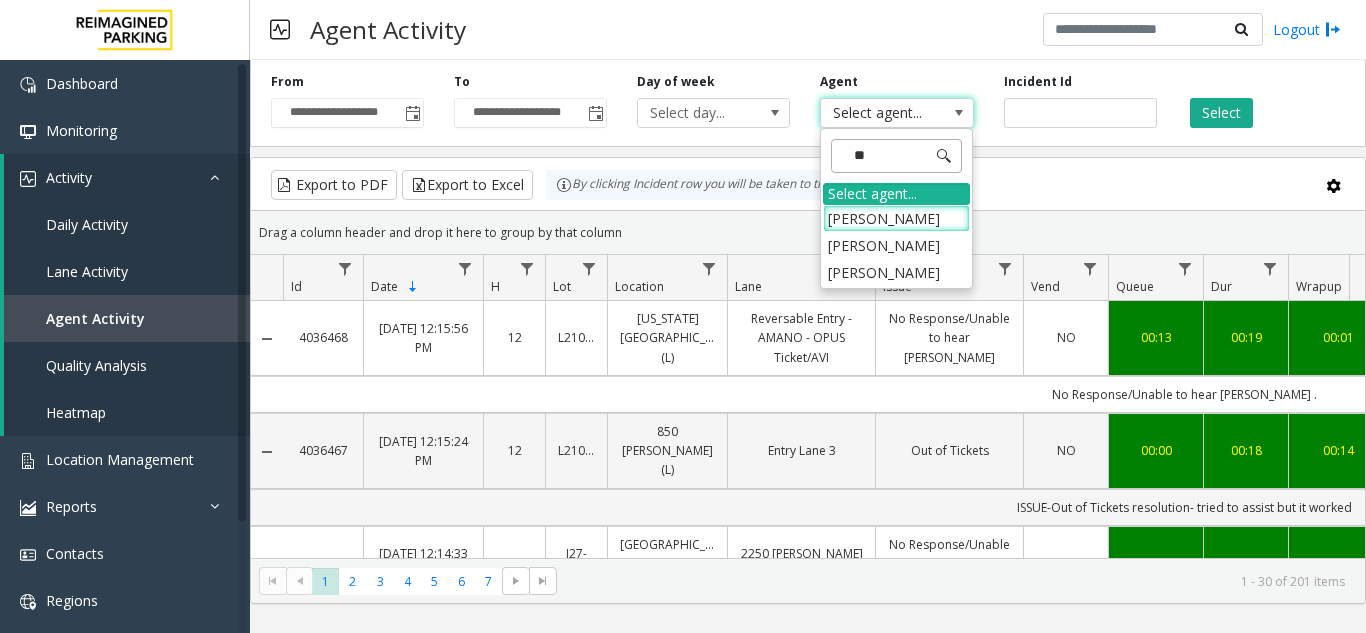 type on "*" 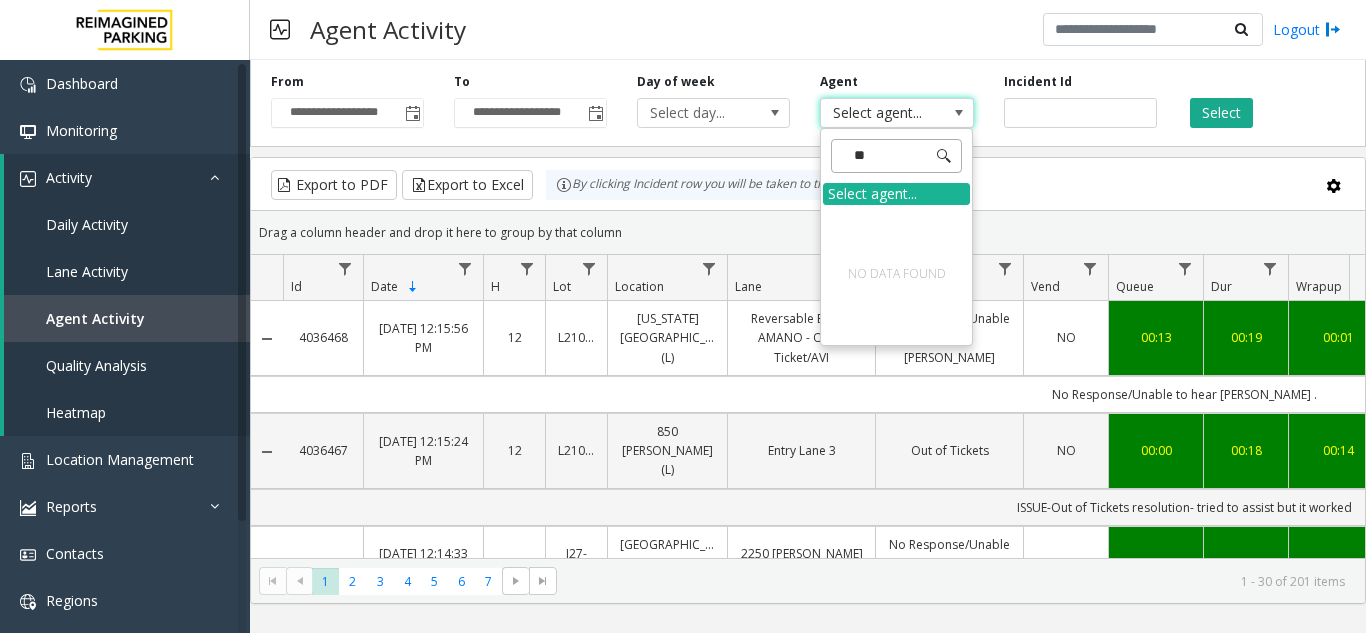 type on "*" 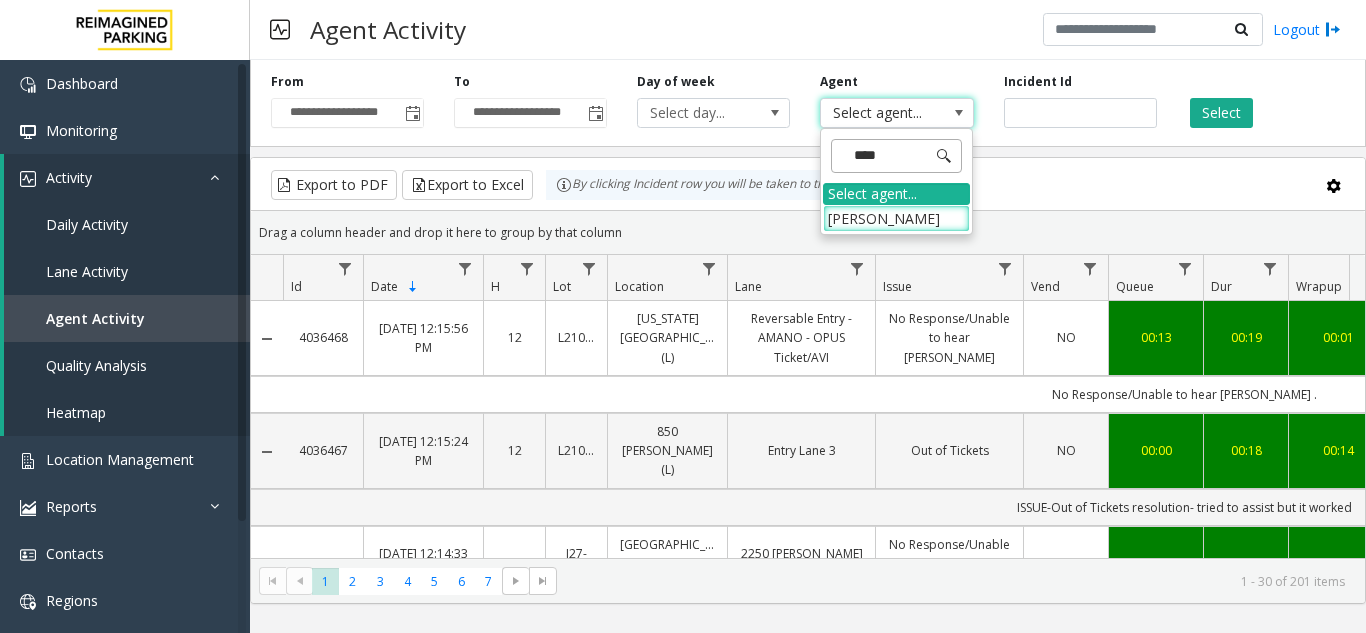 type on "*****" 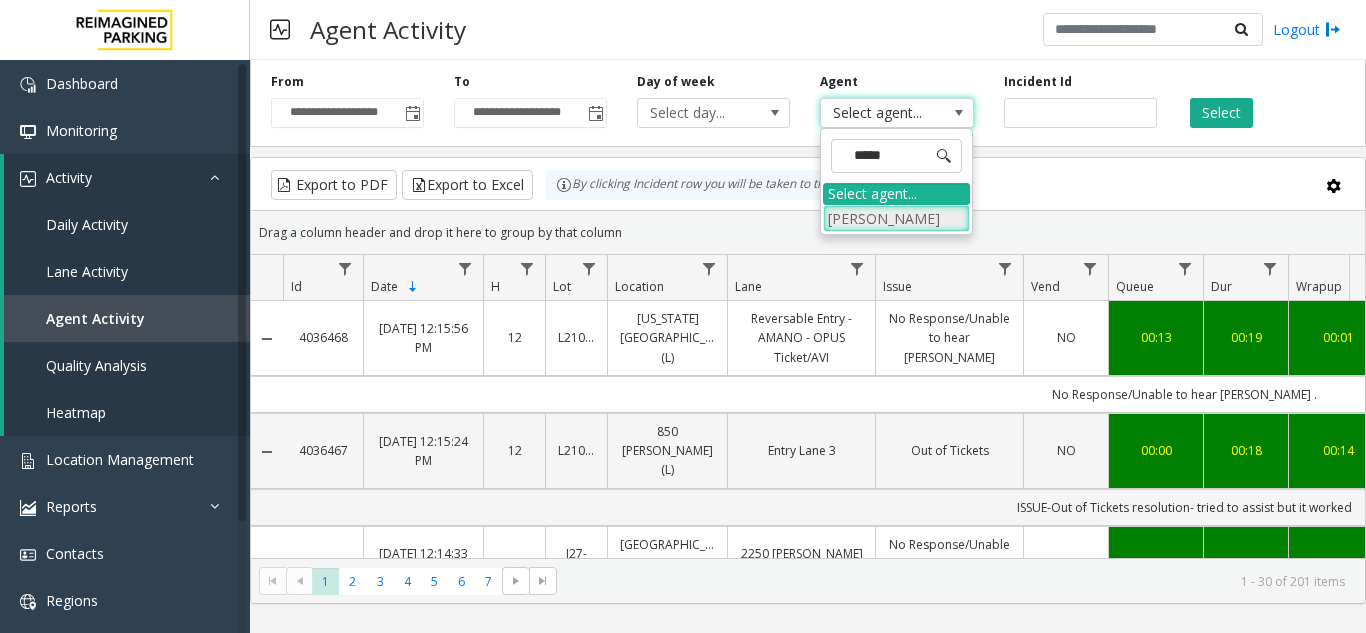 click on "[PERSON_NAME]" at bounding box center (896, 218) 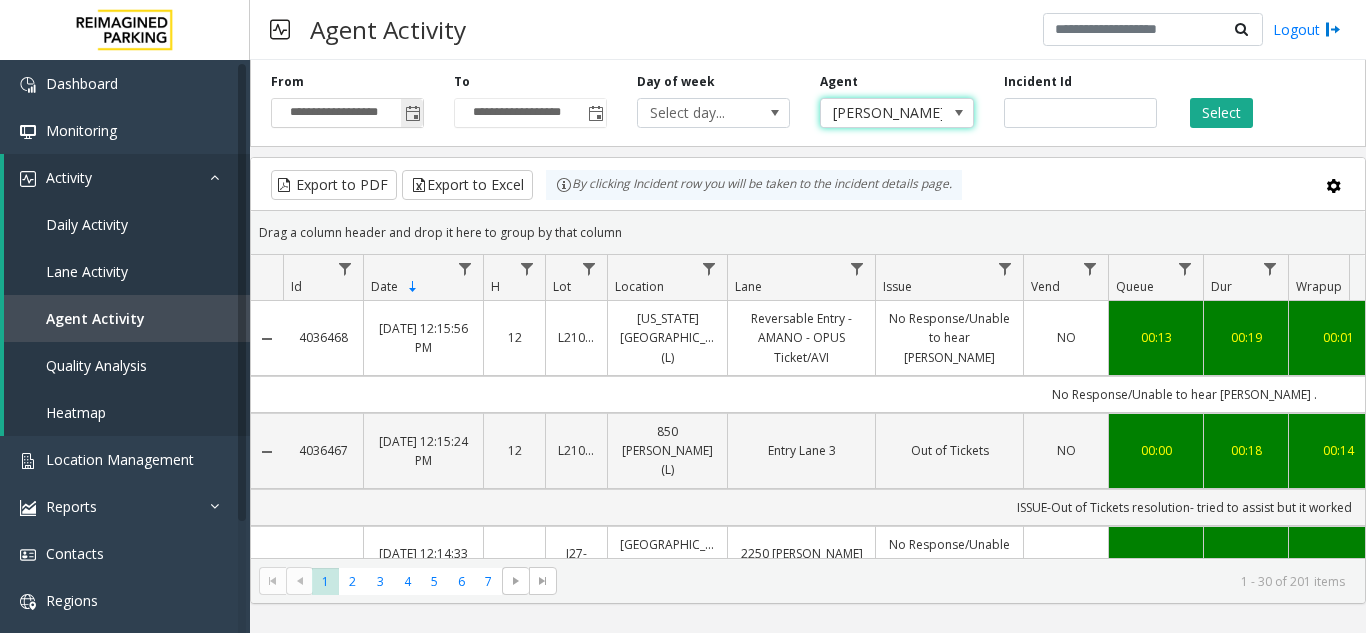 click 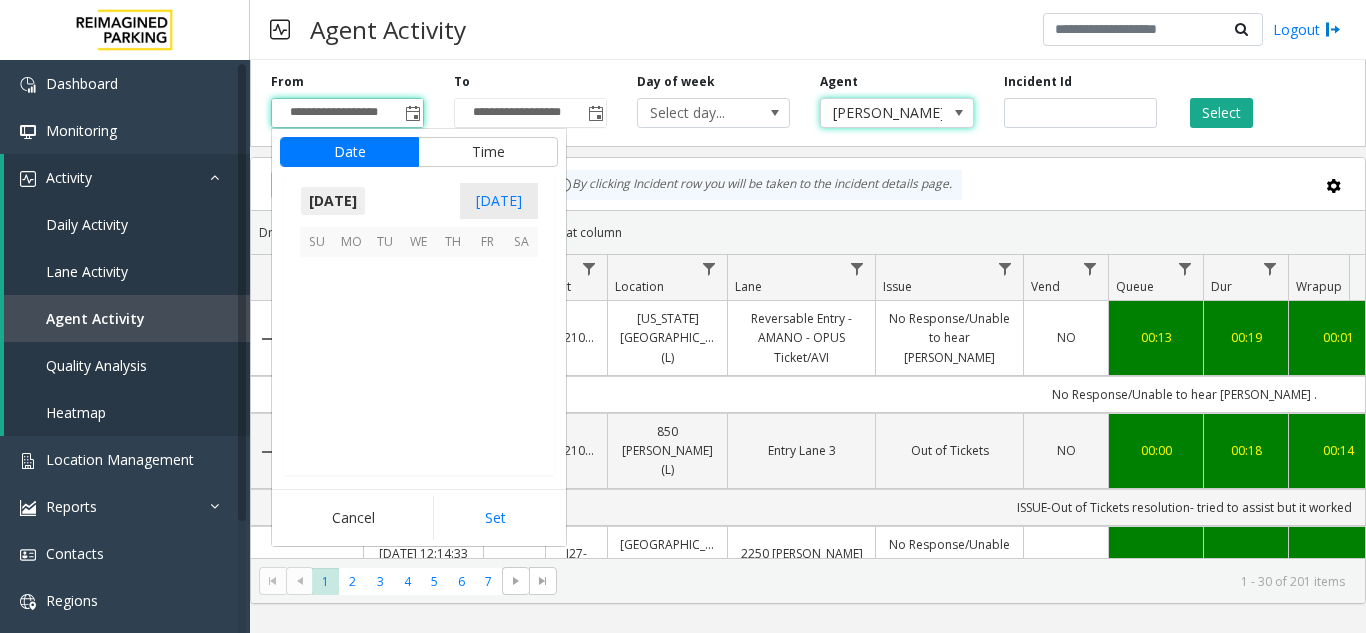 scroll, scrollTop: 358428, scrollLeft: 0, axis: vertical 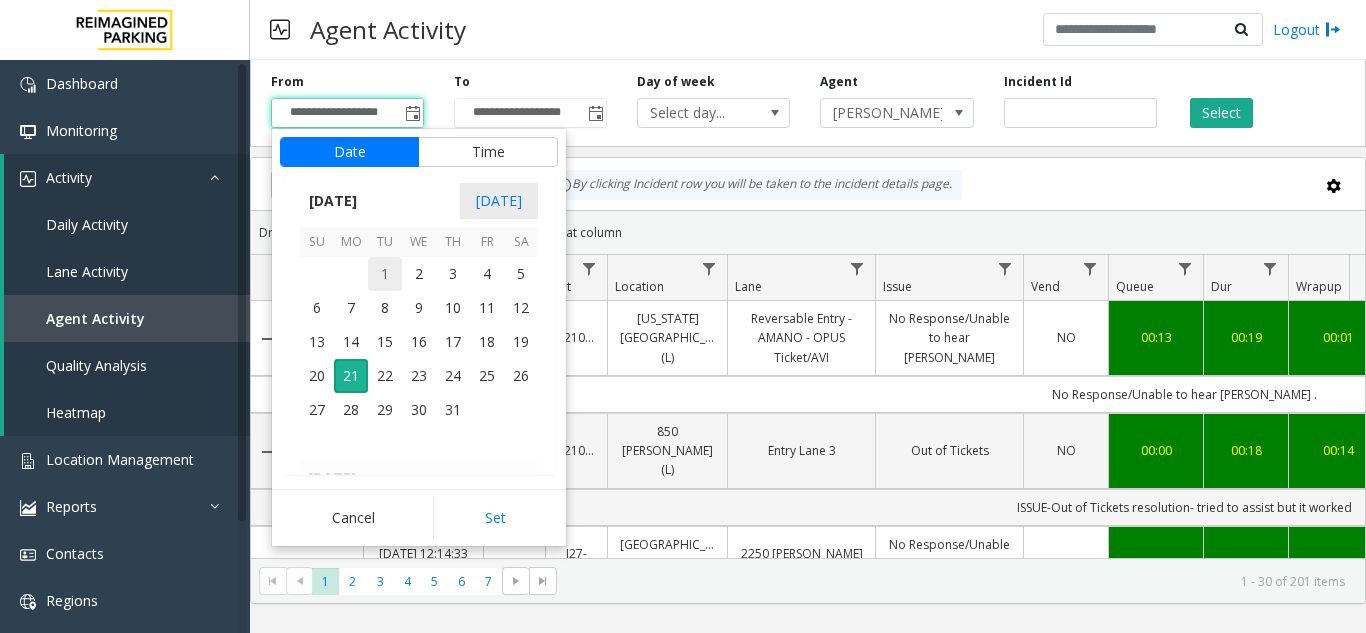 click on "1" at bounding box center [385, 274] 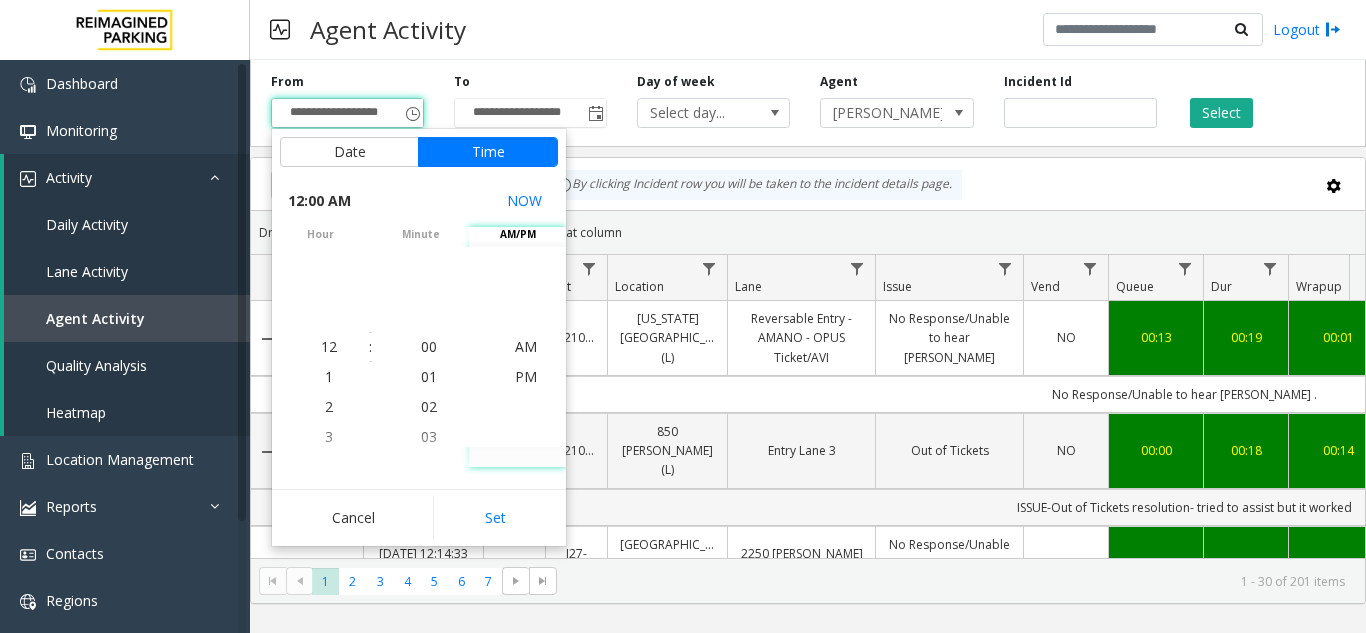 click on "Set" 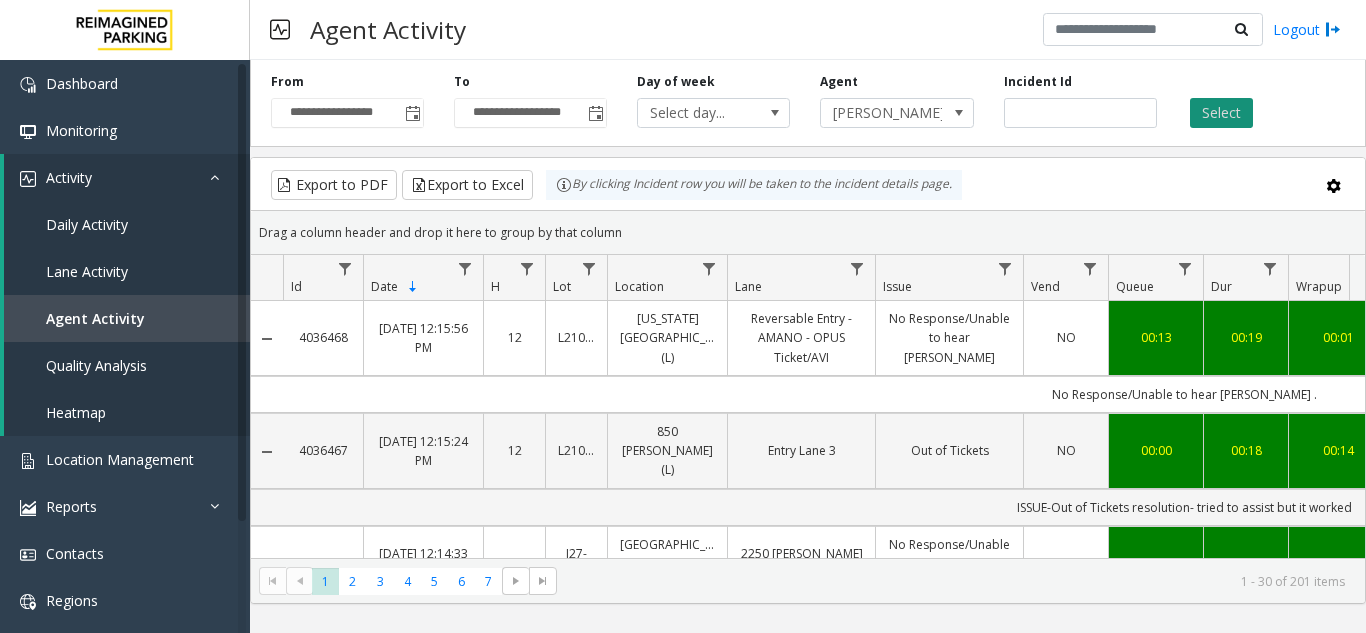 click on "Select" 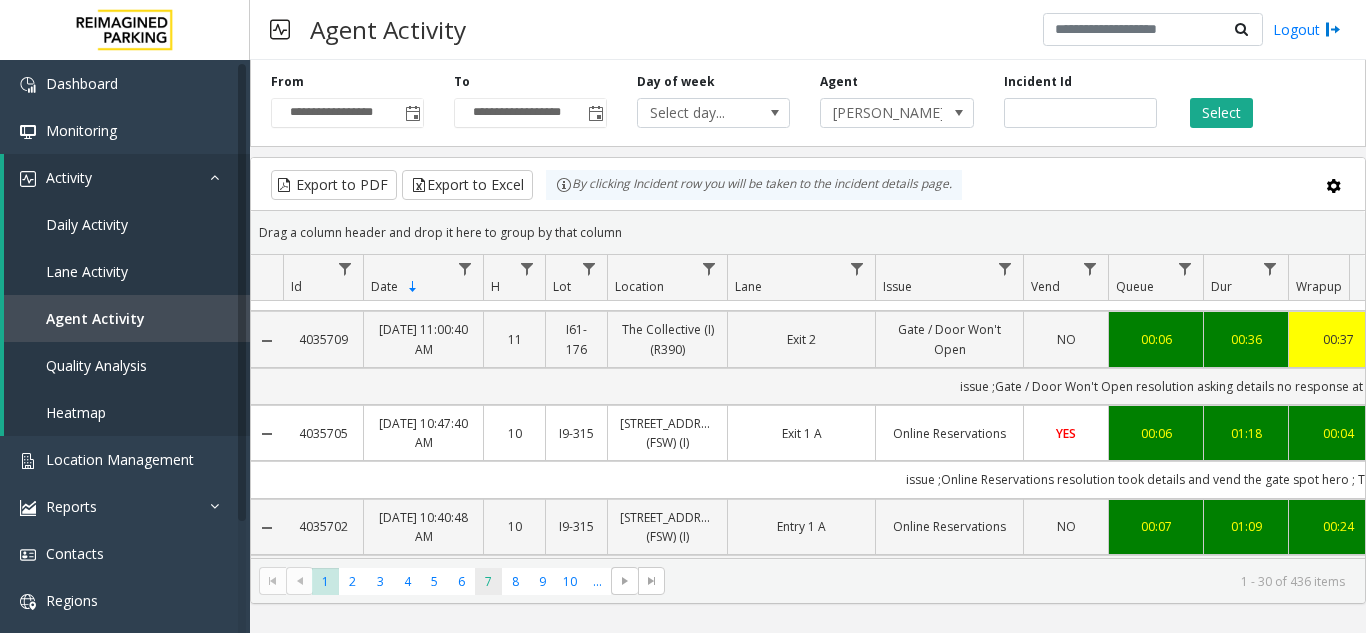 scroll, scrollTop: 700, scrollLeft: 0, axis: vertical 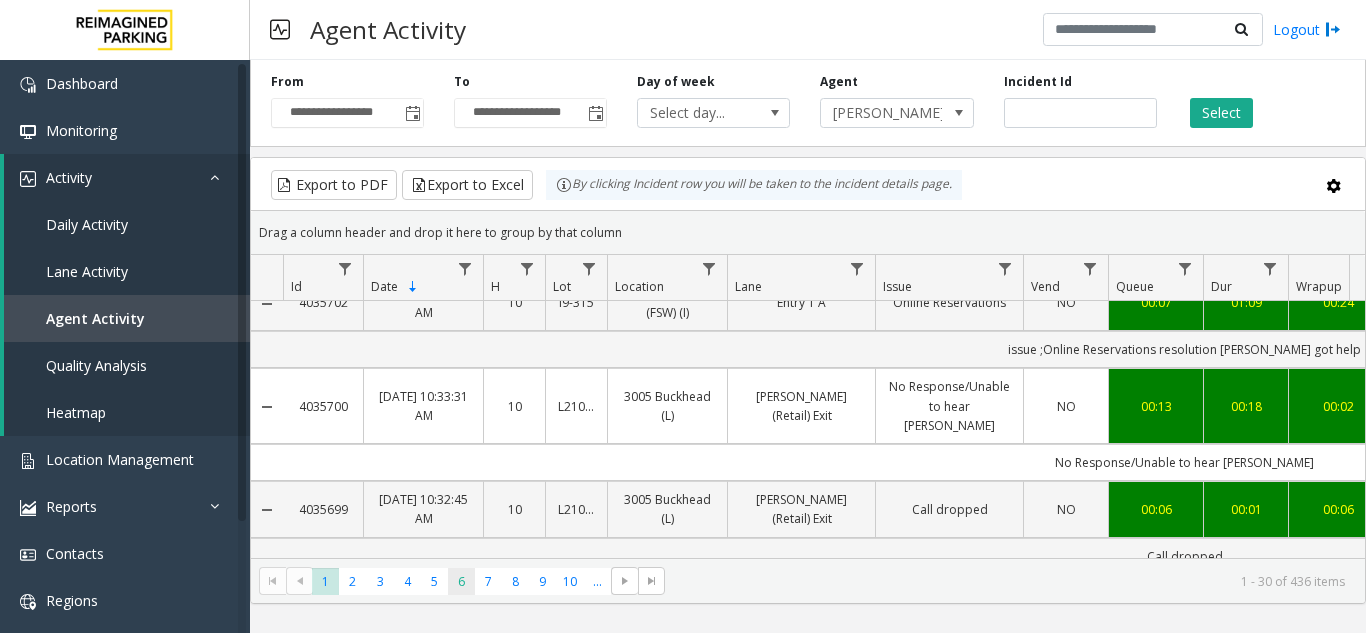 click on "6" 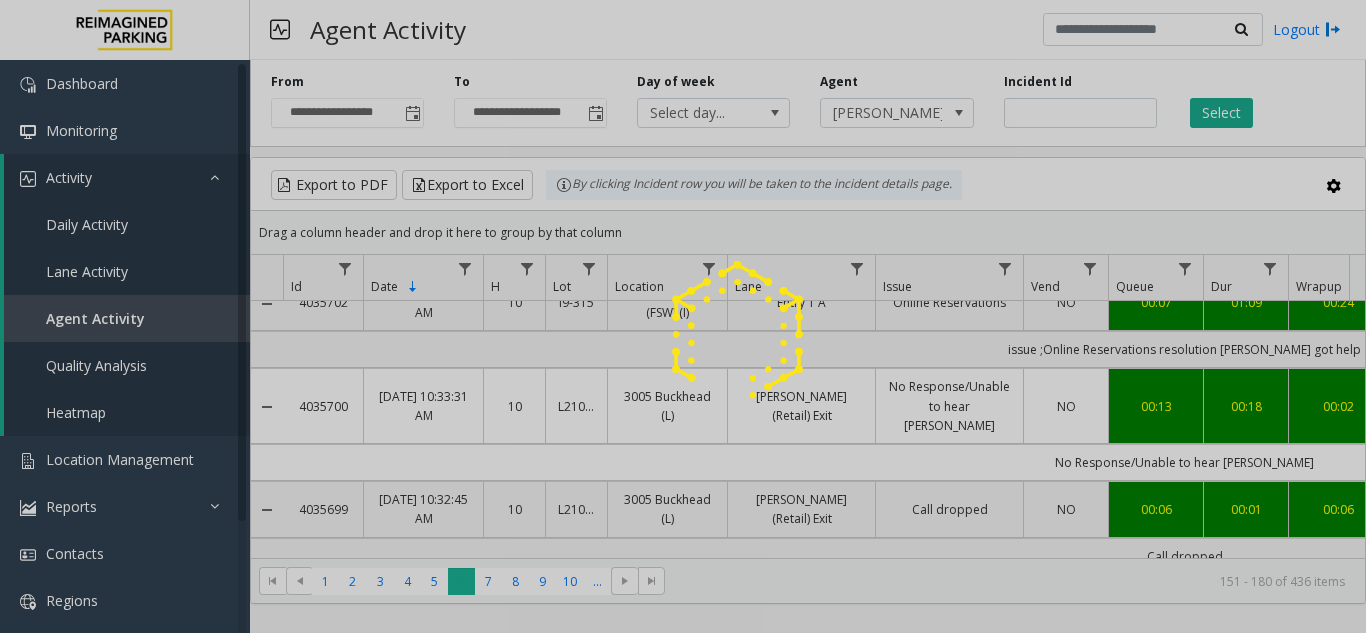 scroll, scrollTop: 0, scrollLeft: 0, axis: both 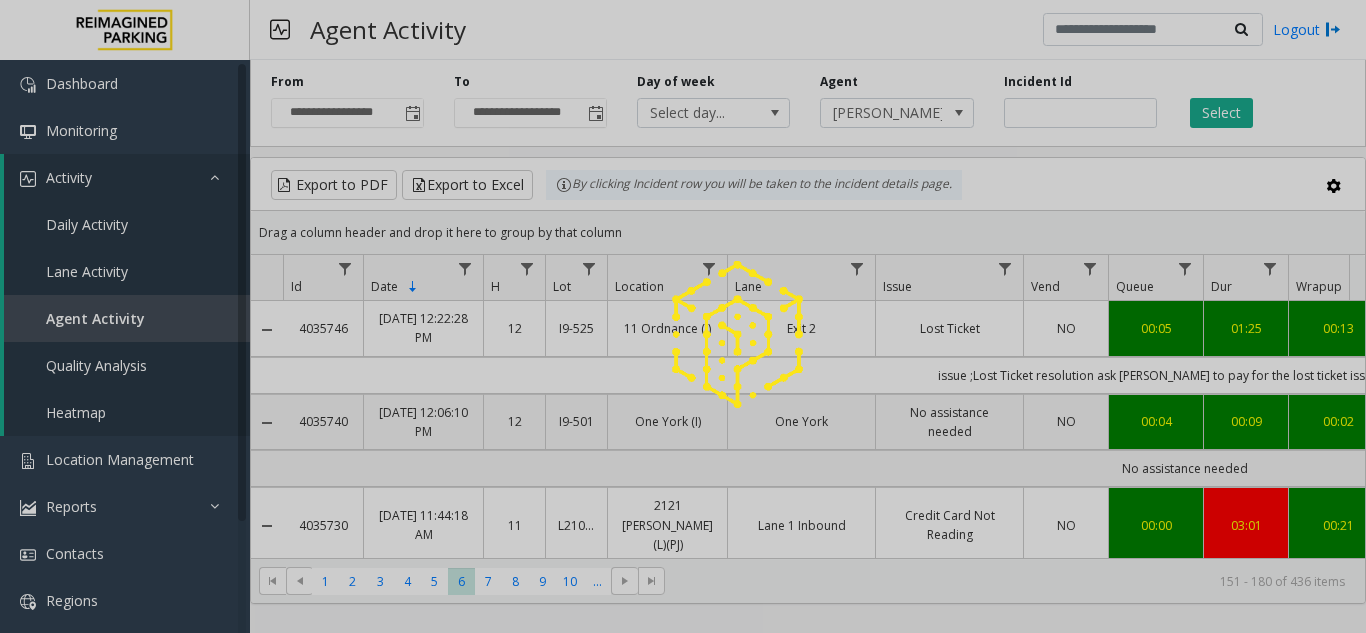 click 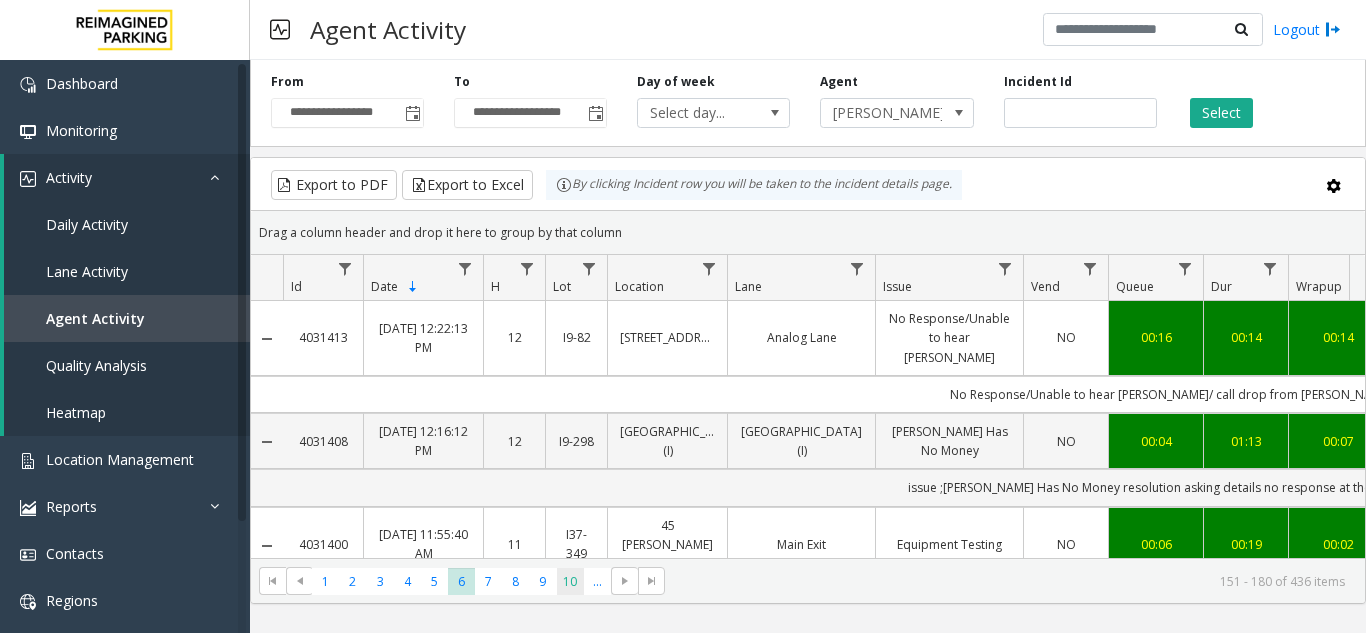 click on "10" 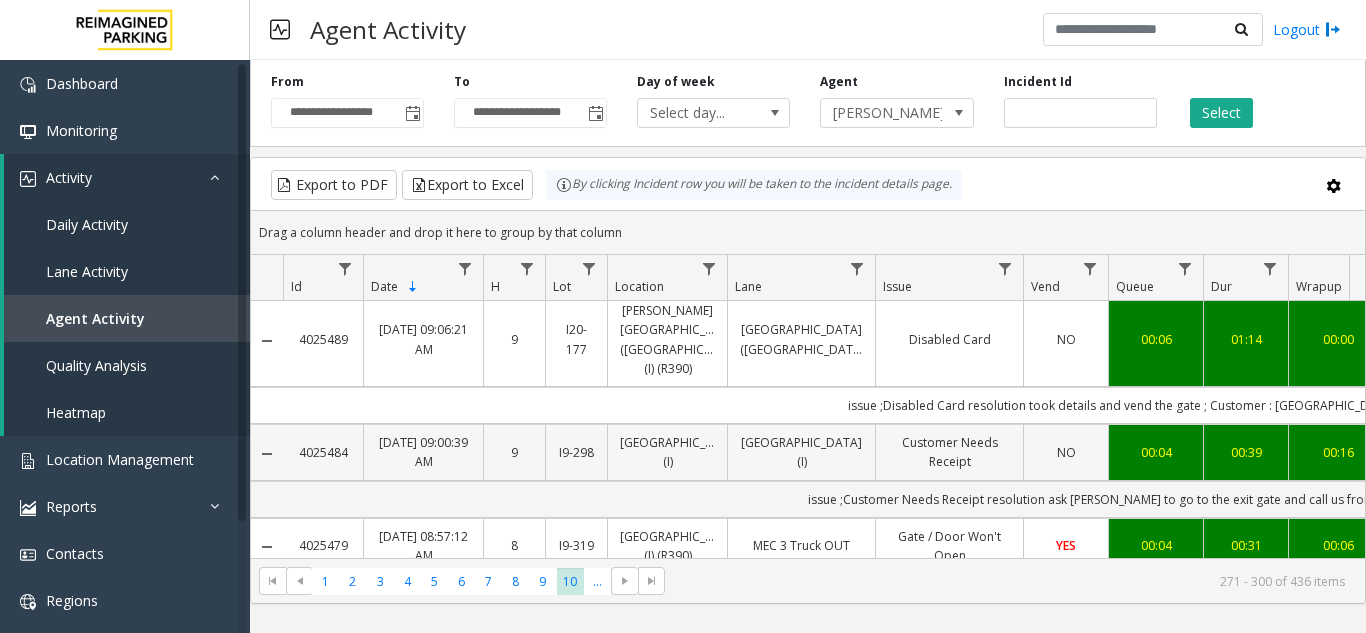 scroll, scrollTop: 0, scrollLeft: 0, axis: both 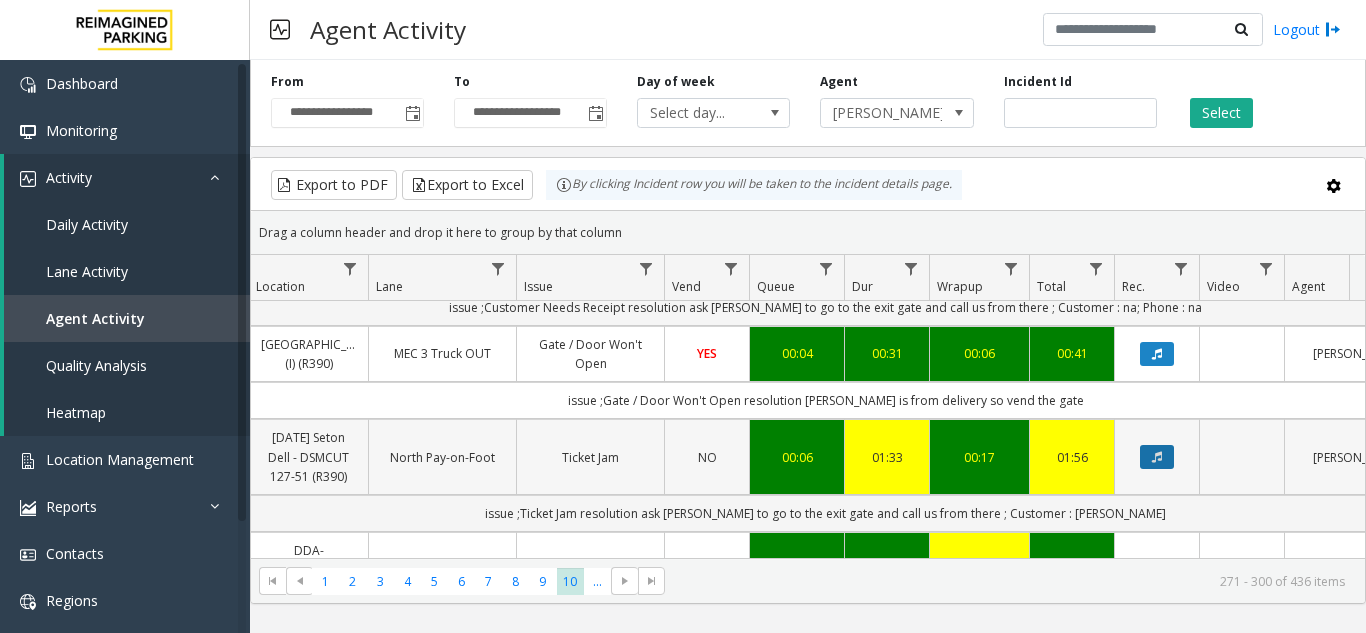 click 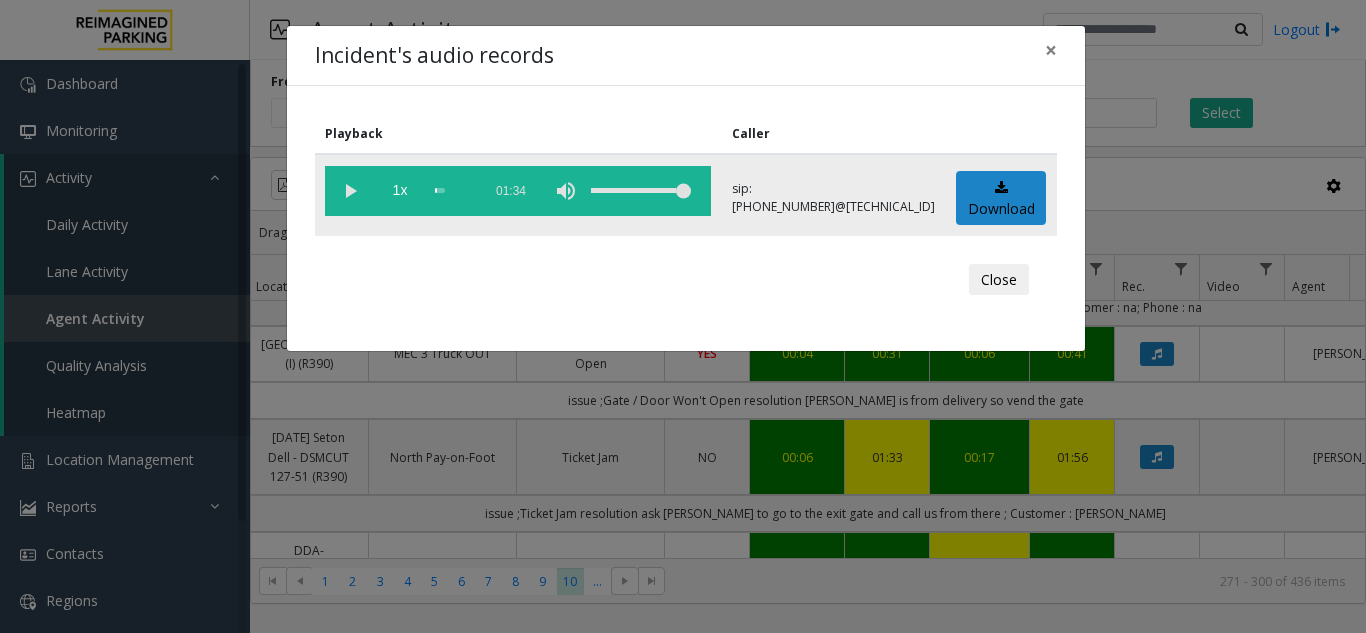 click 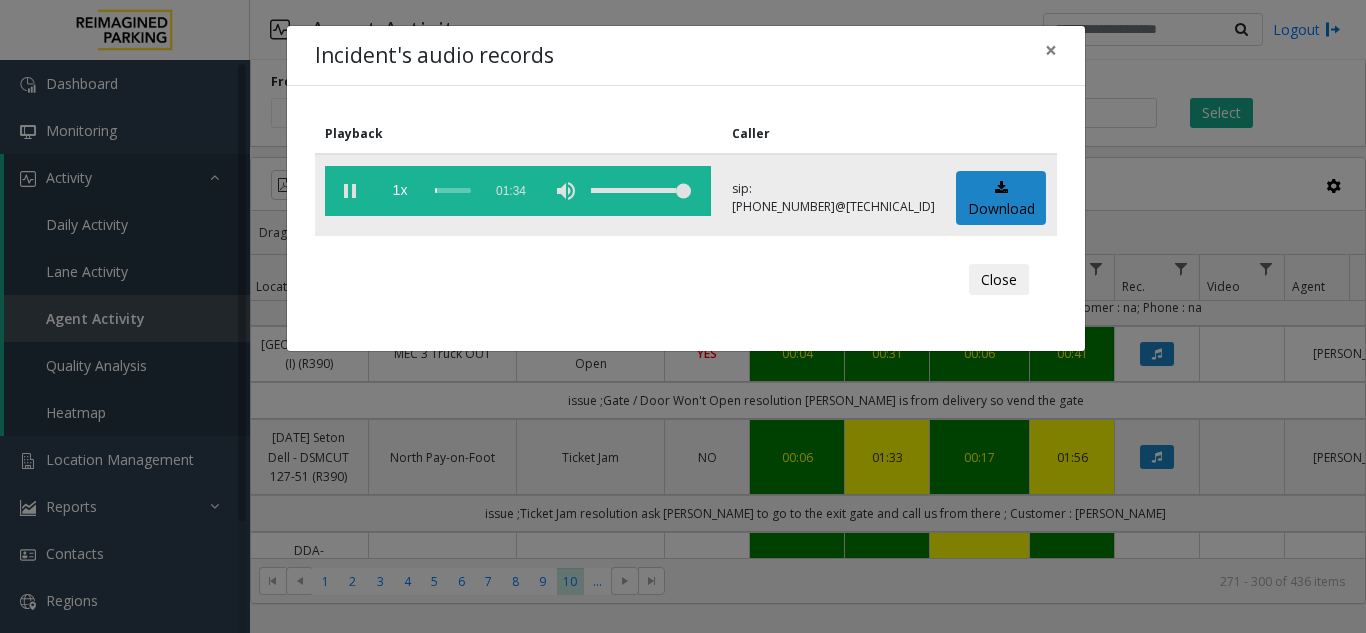 click 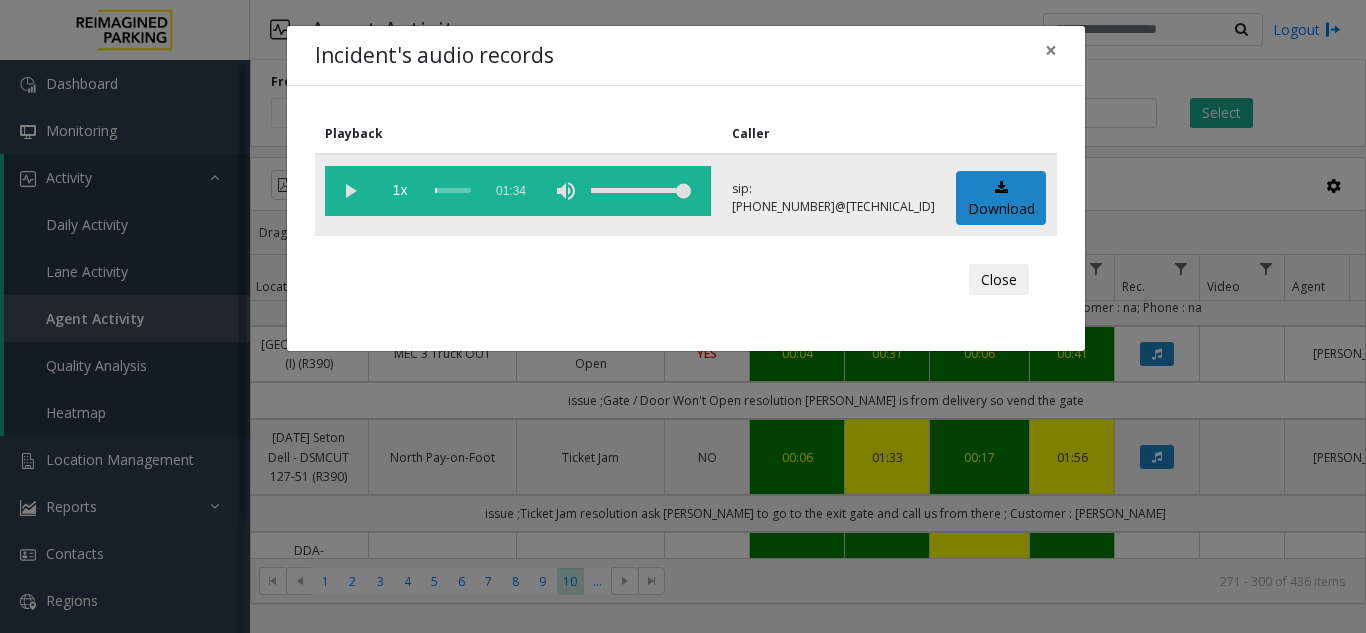 click 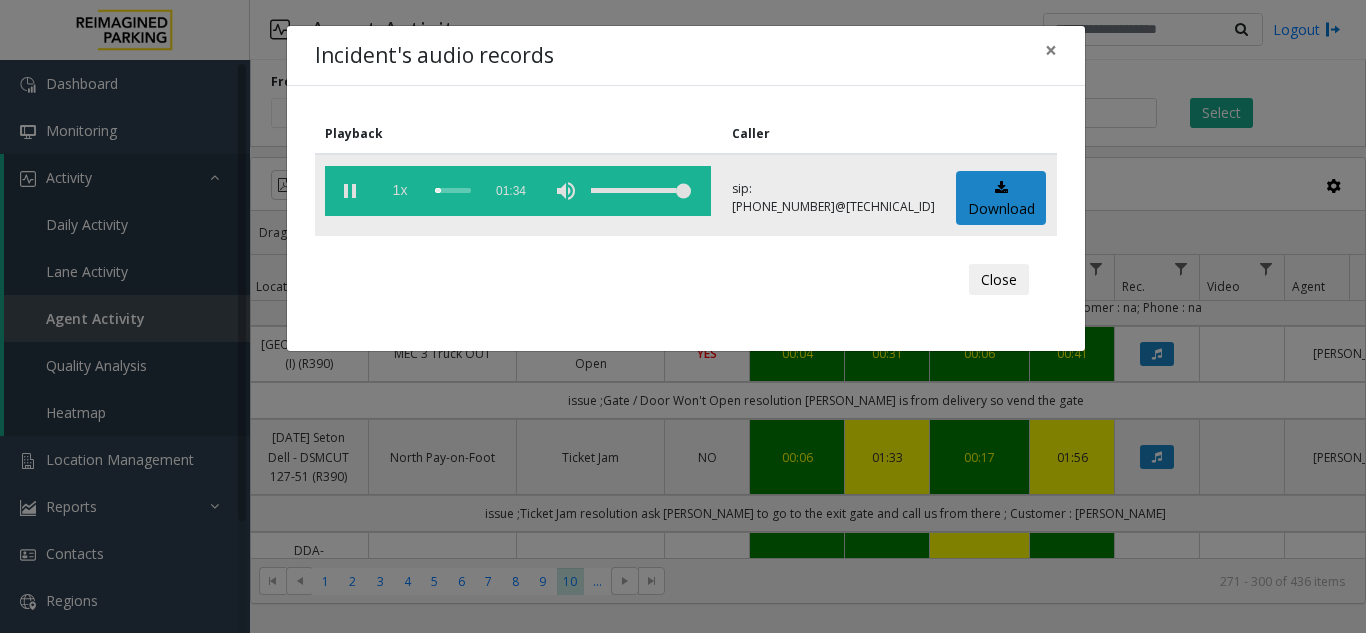 click on "1x" 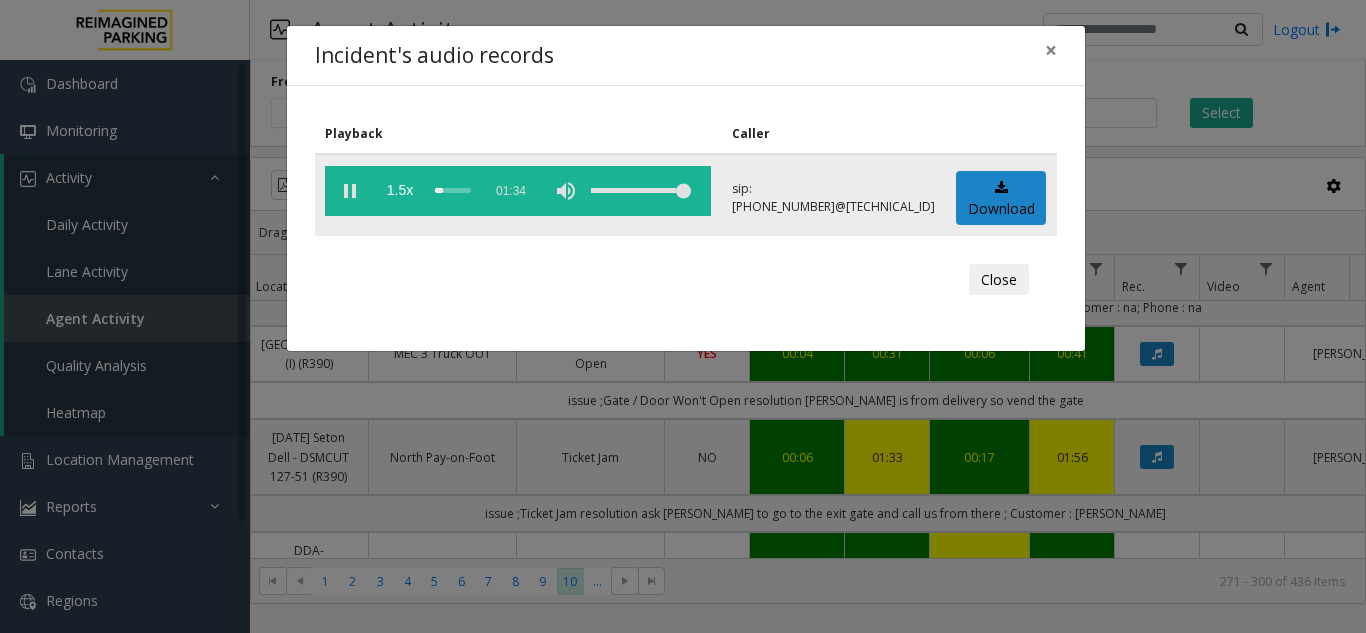 click 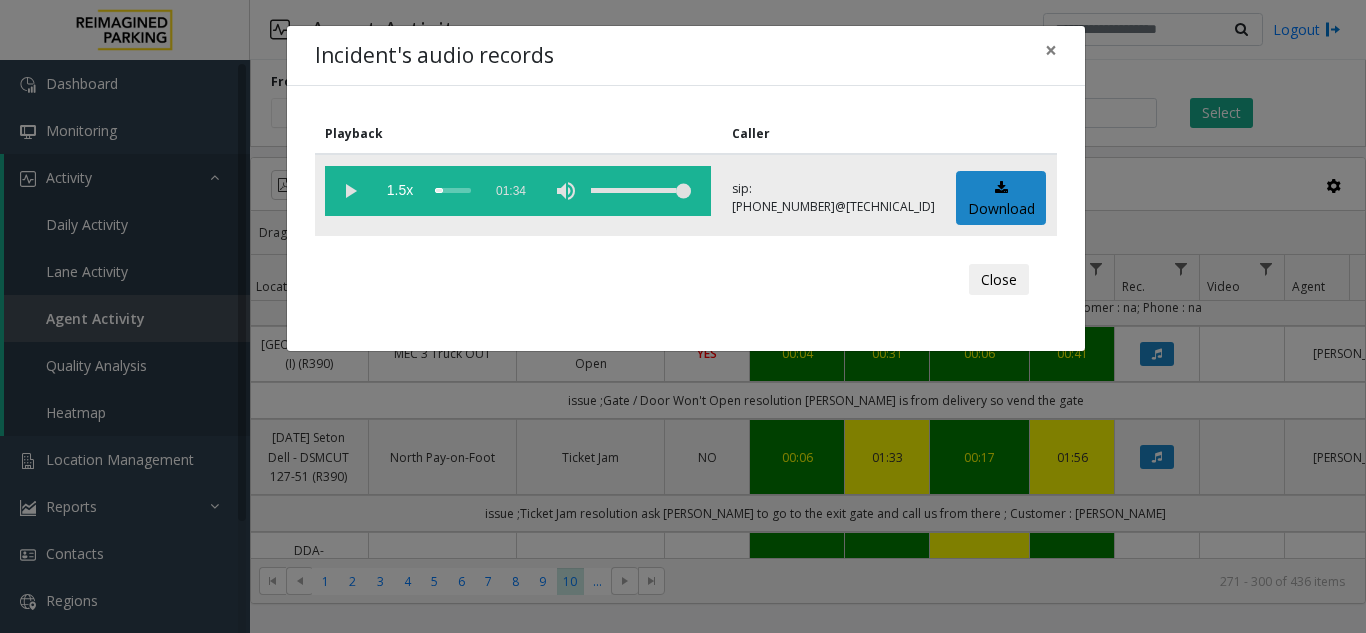 click 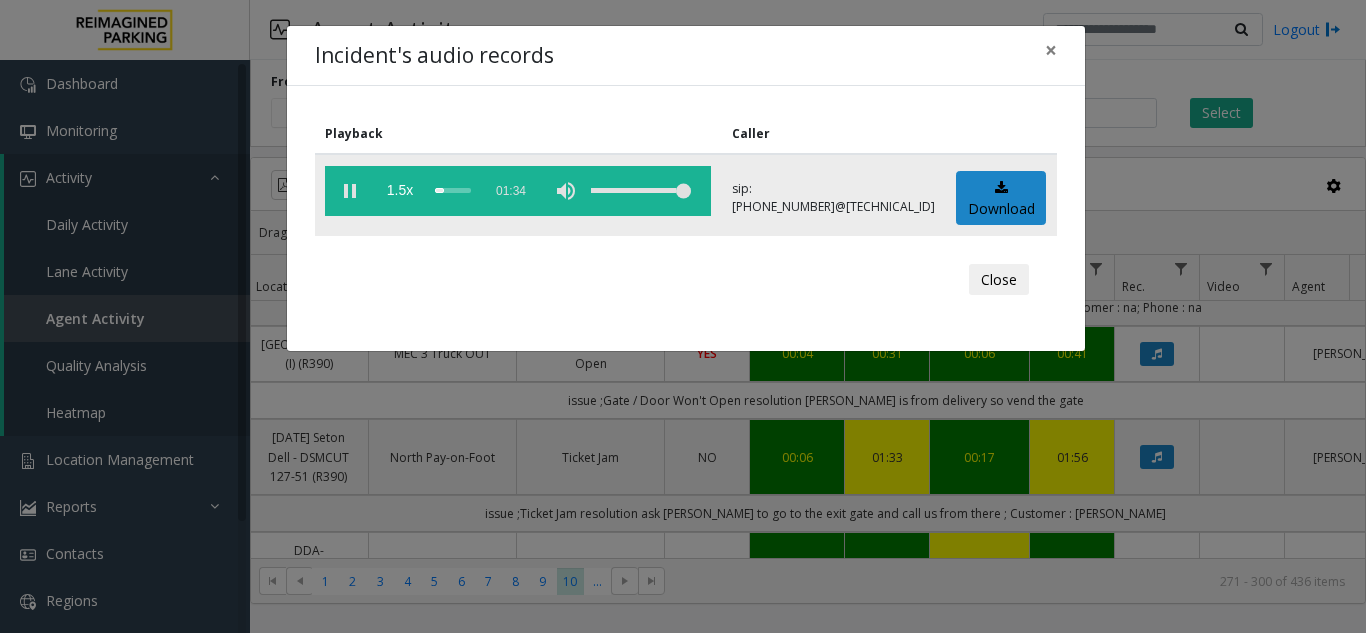 click 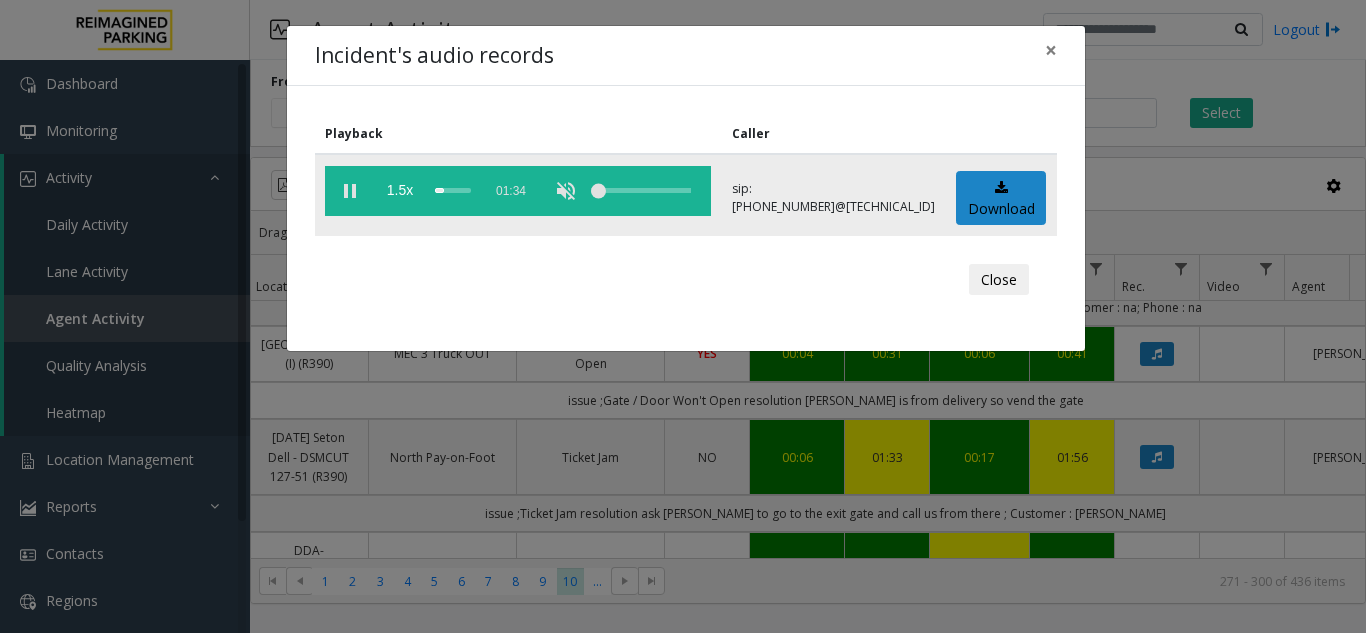click 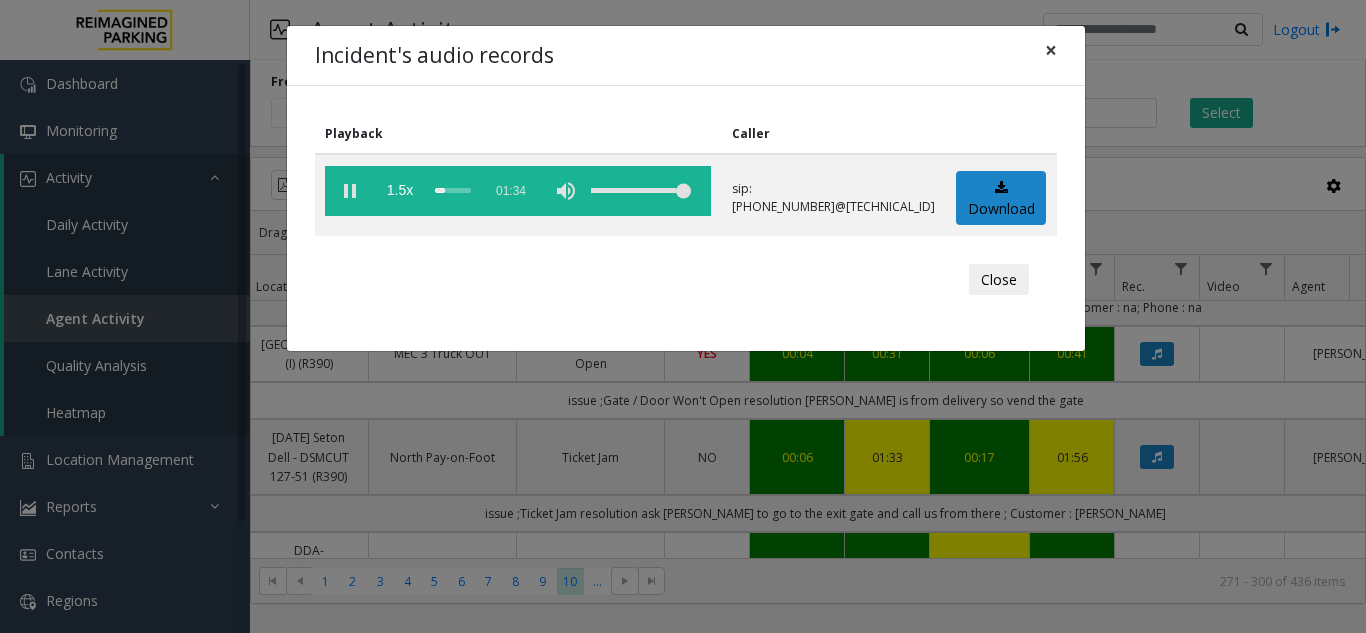 click on "×" 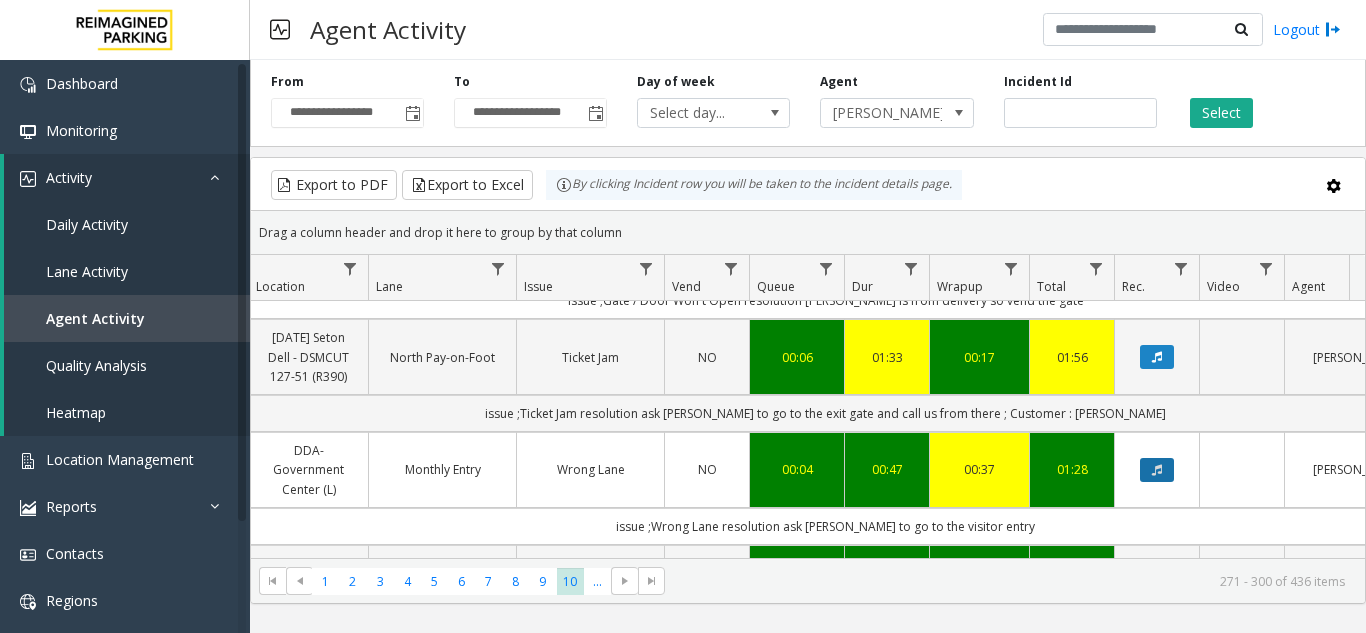 click 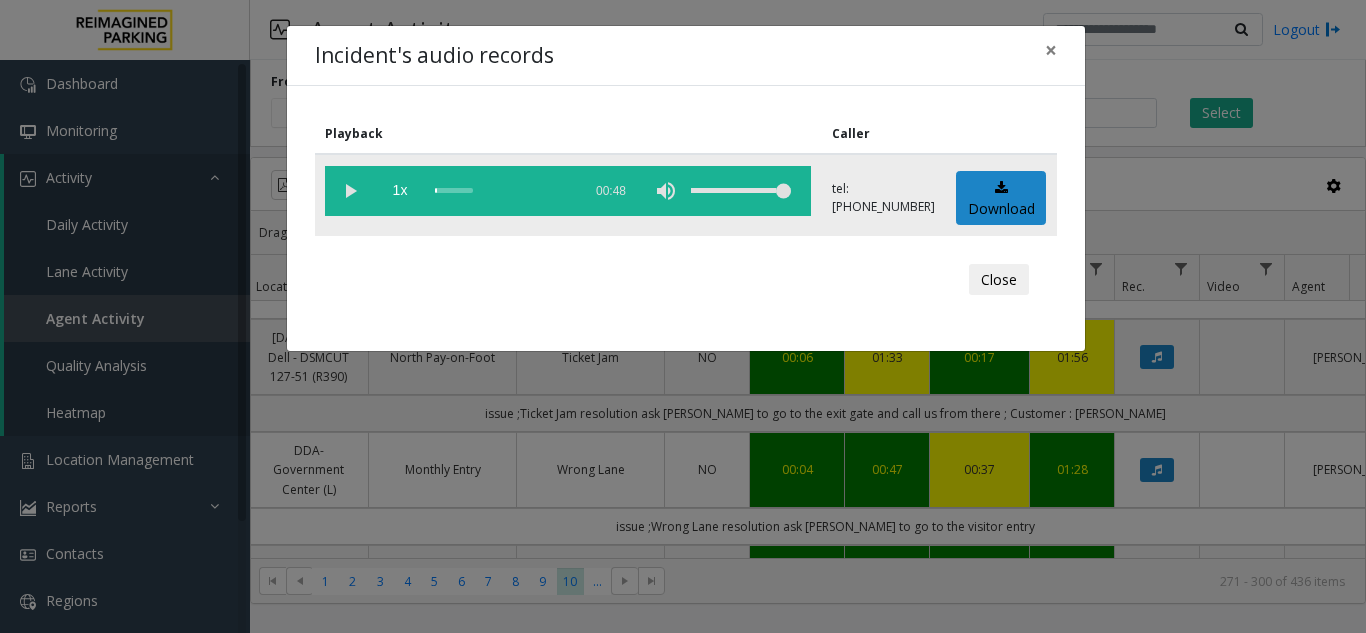 click 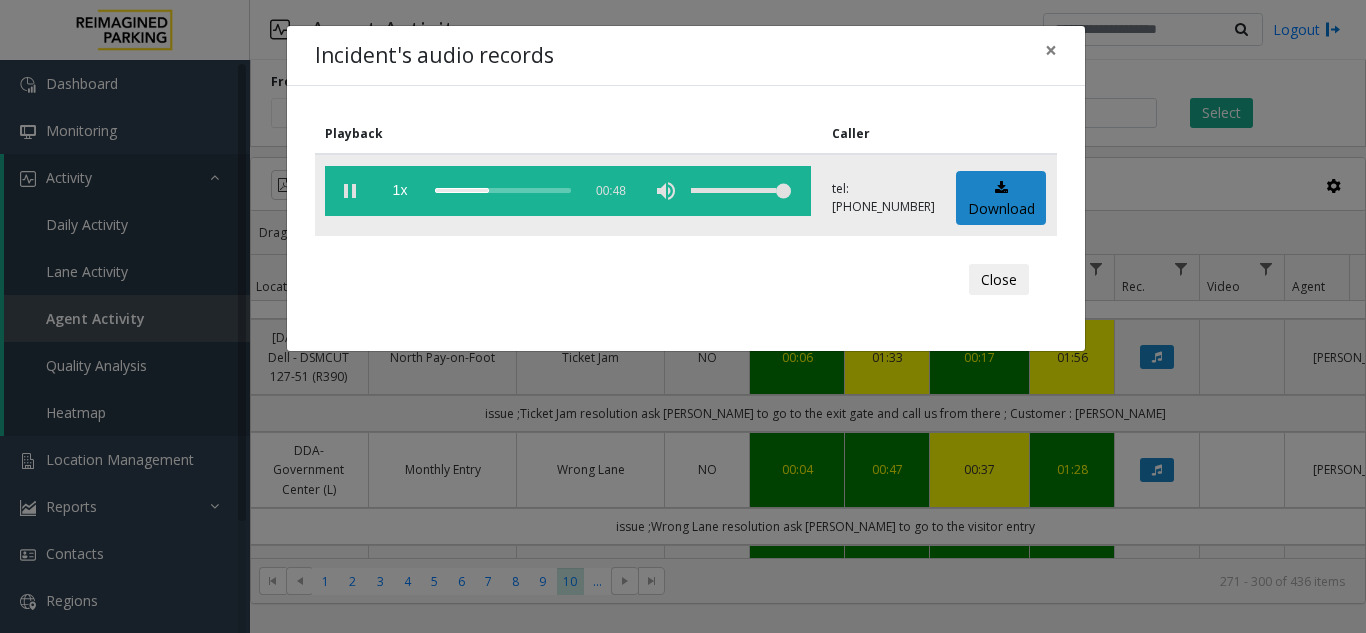 click 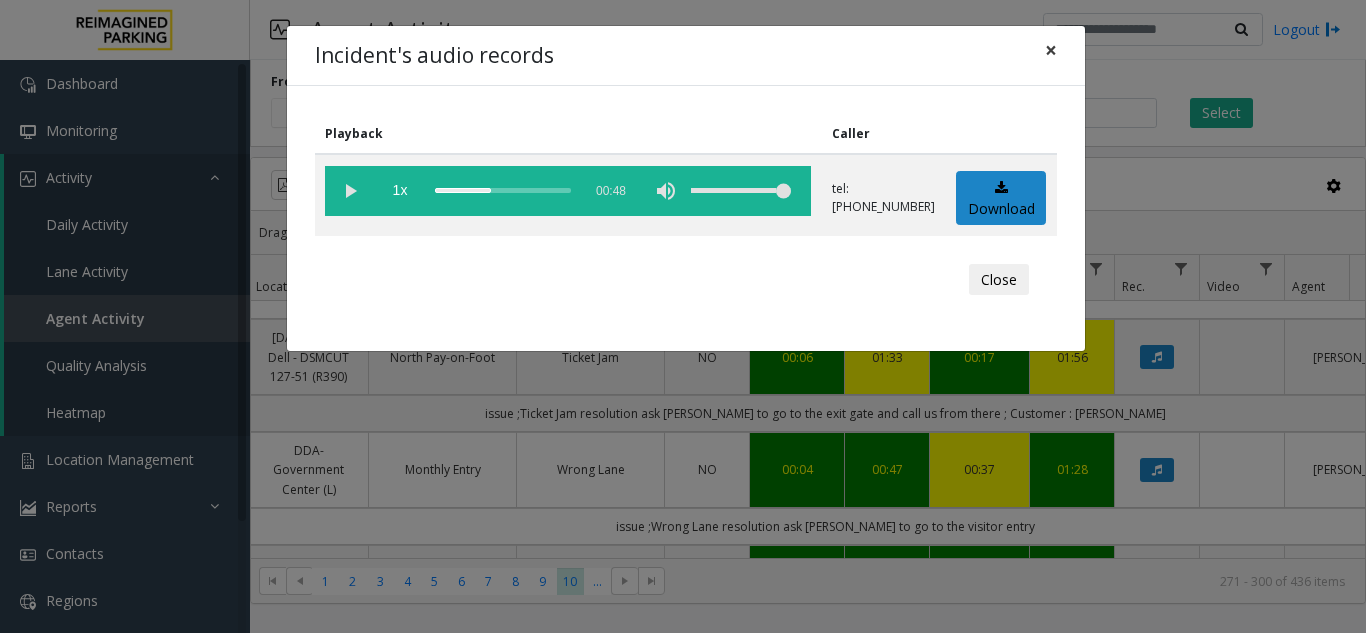 click on "×" 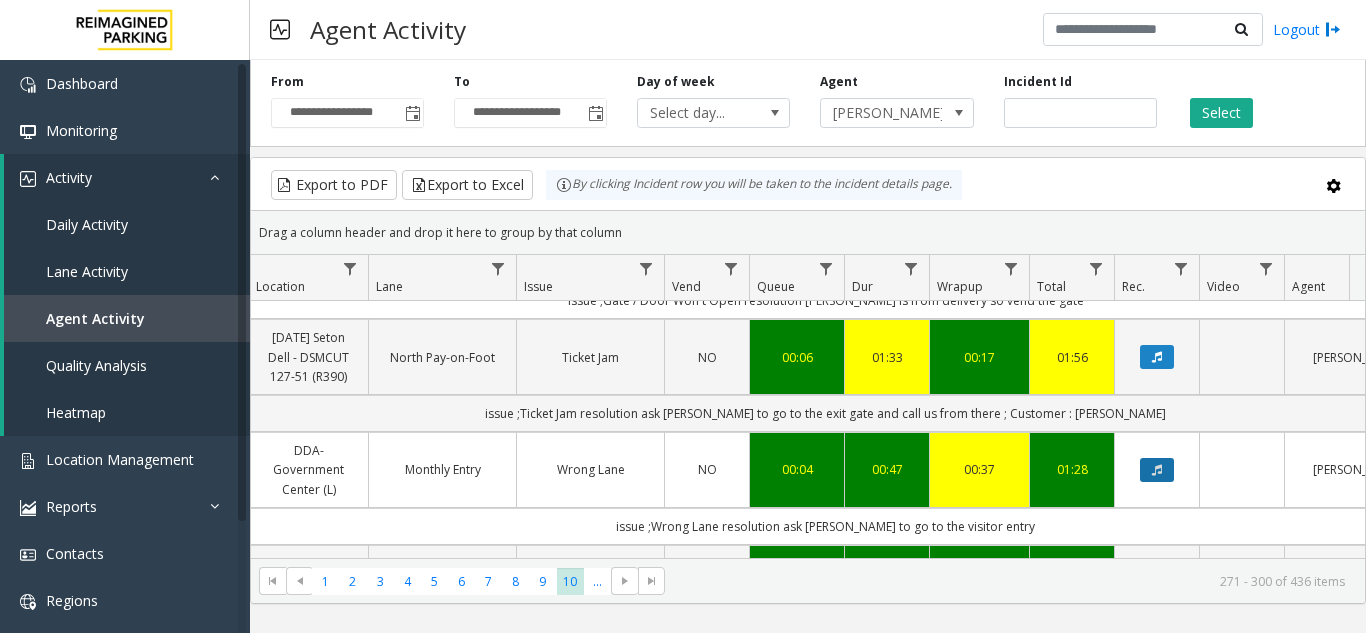 click 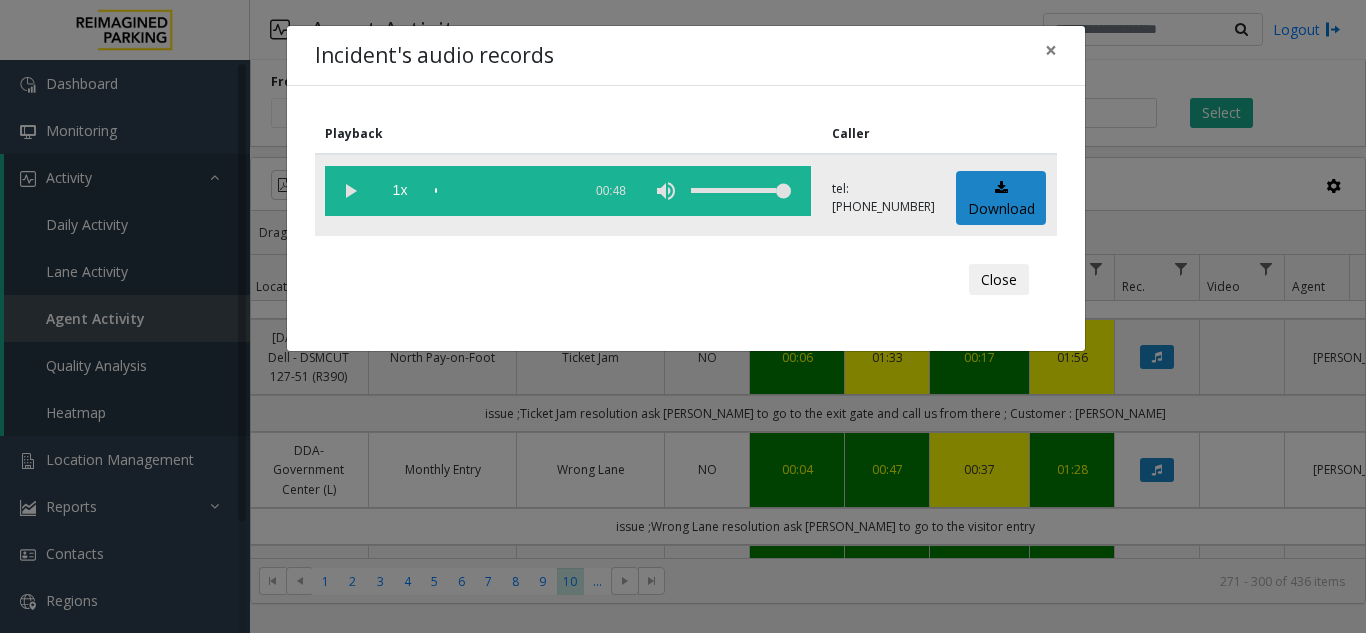 click 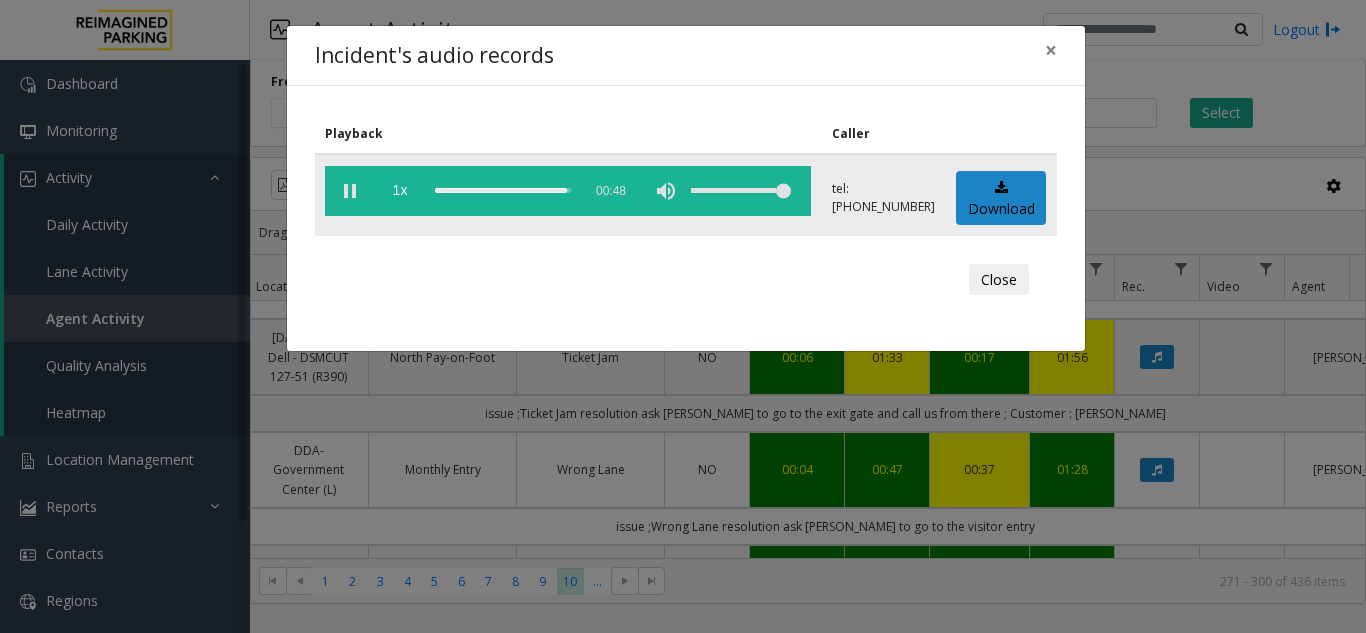 click 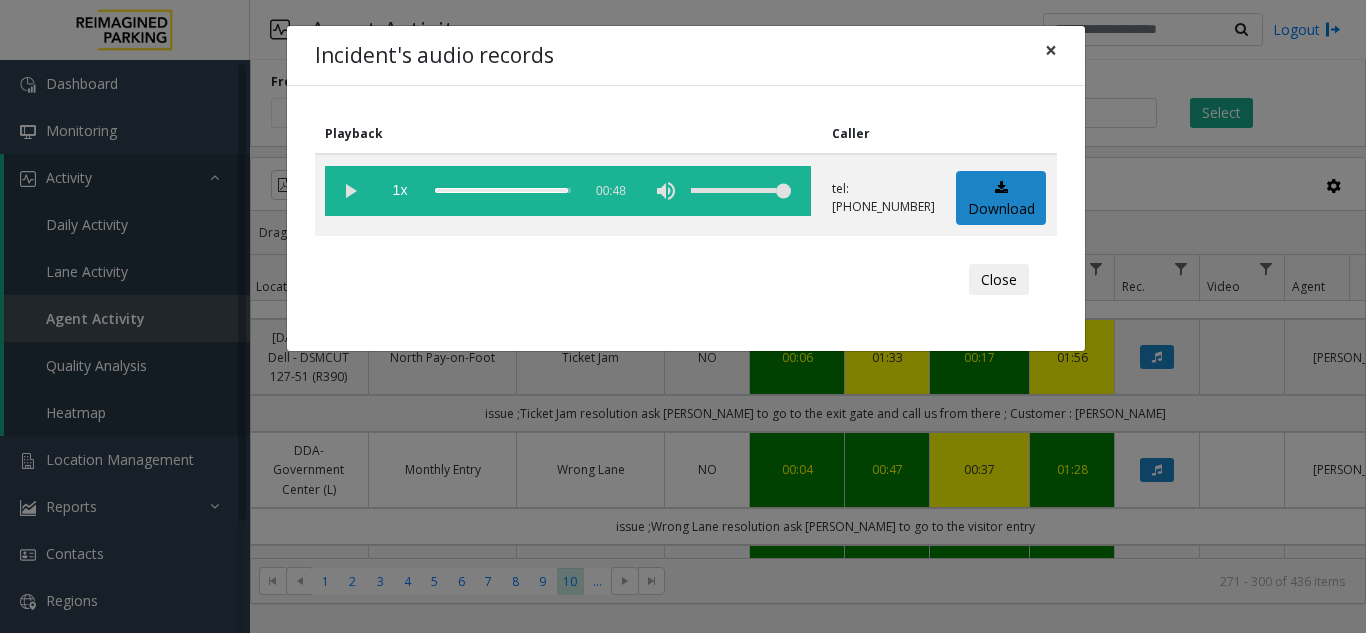 click on "×" 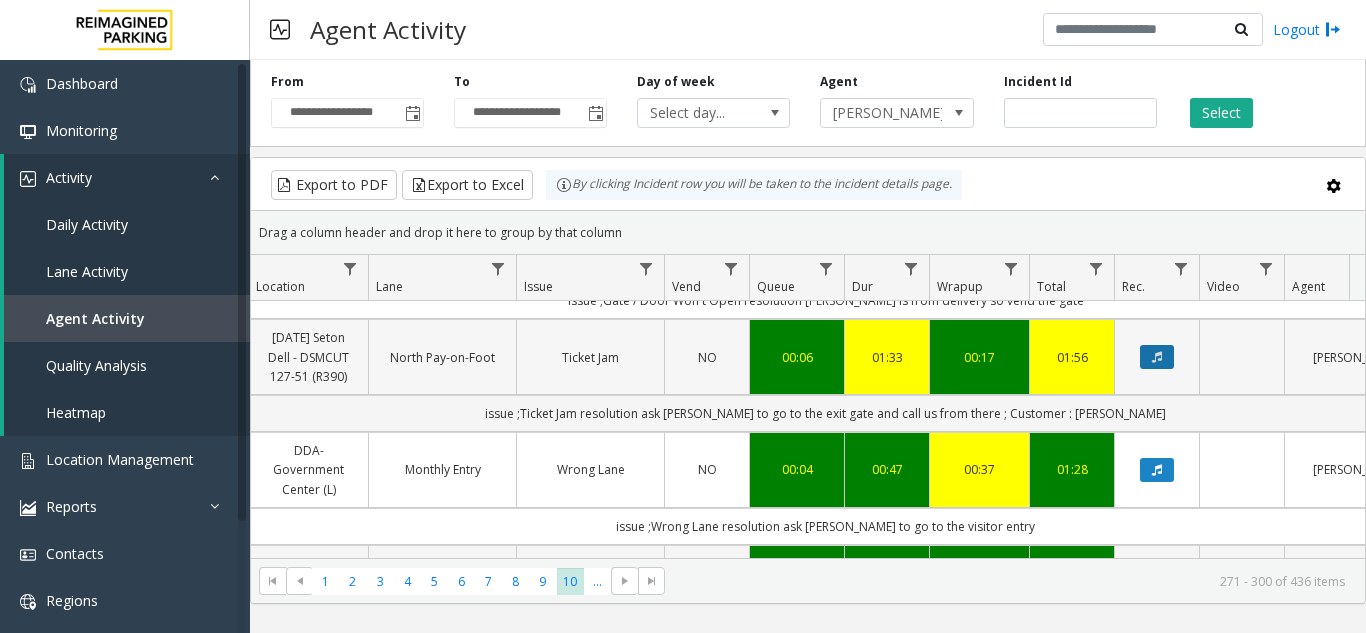 click 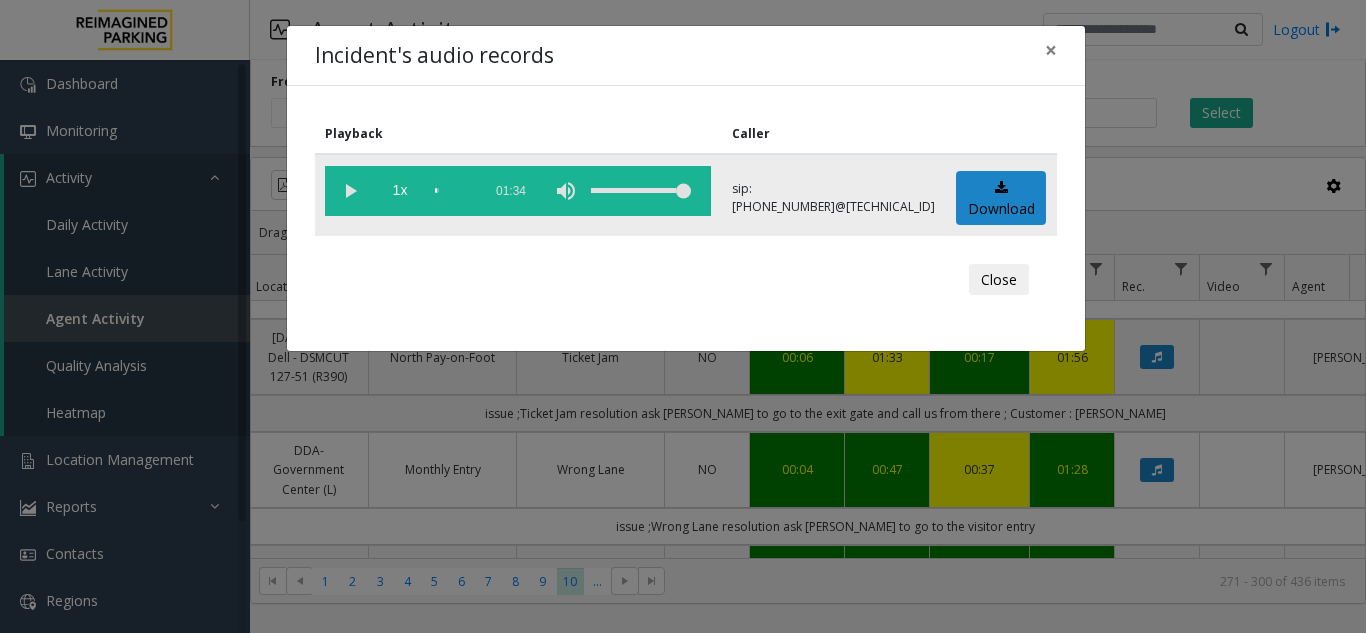 click 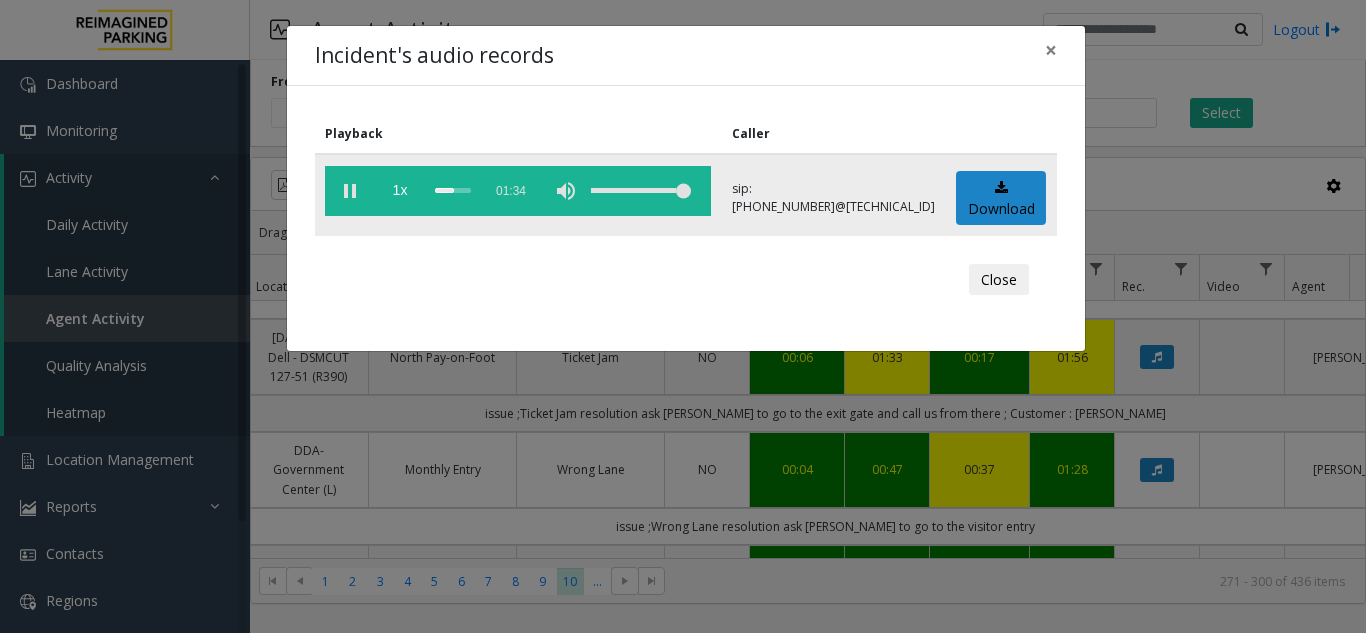 click on "1x  01:34" 